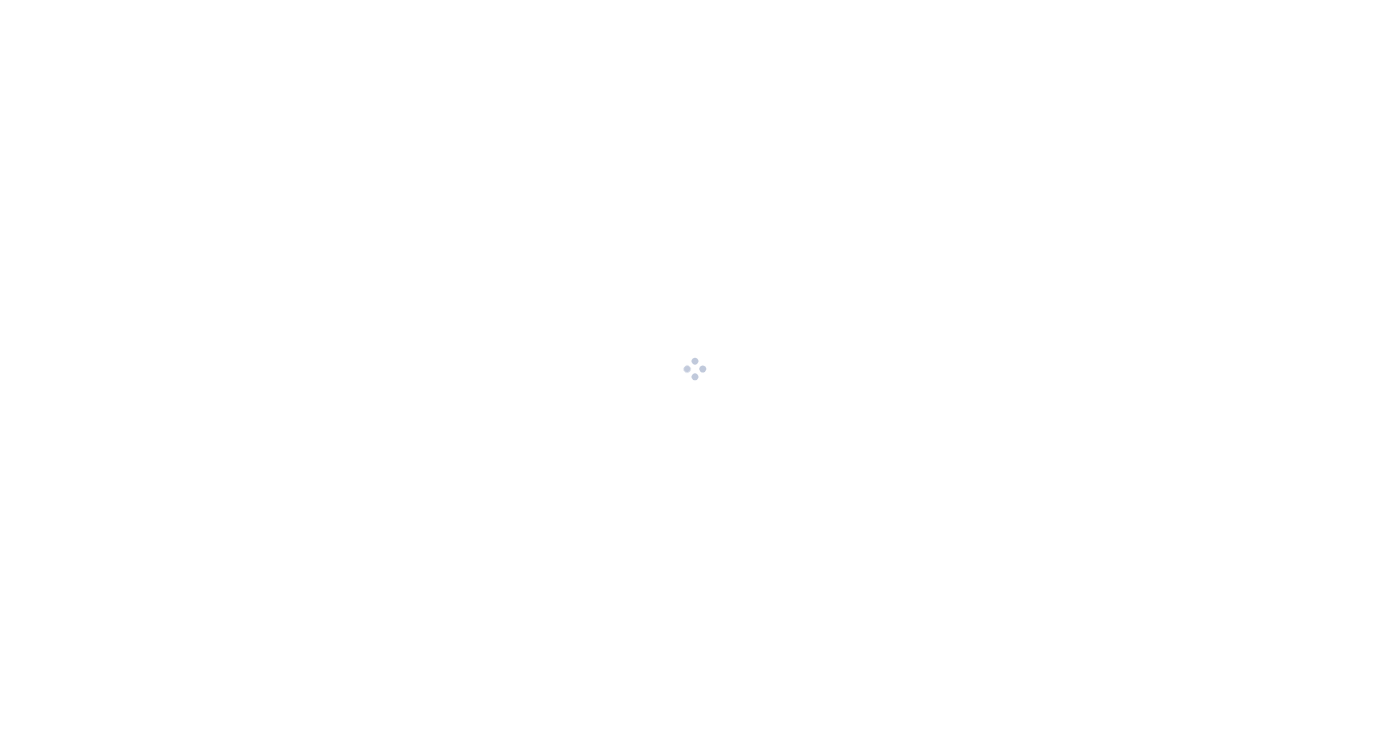 scroll, scrollTop: 0, scrollLeft: 0, axis: both 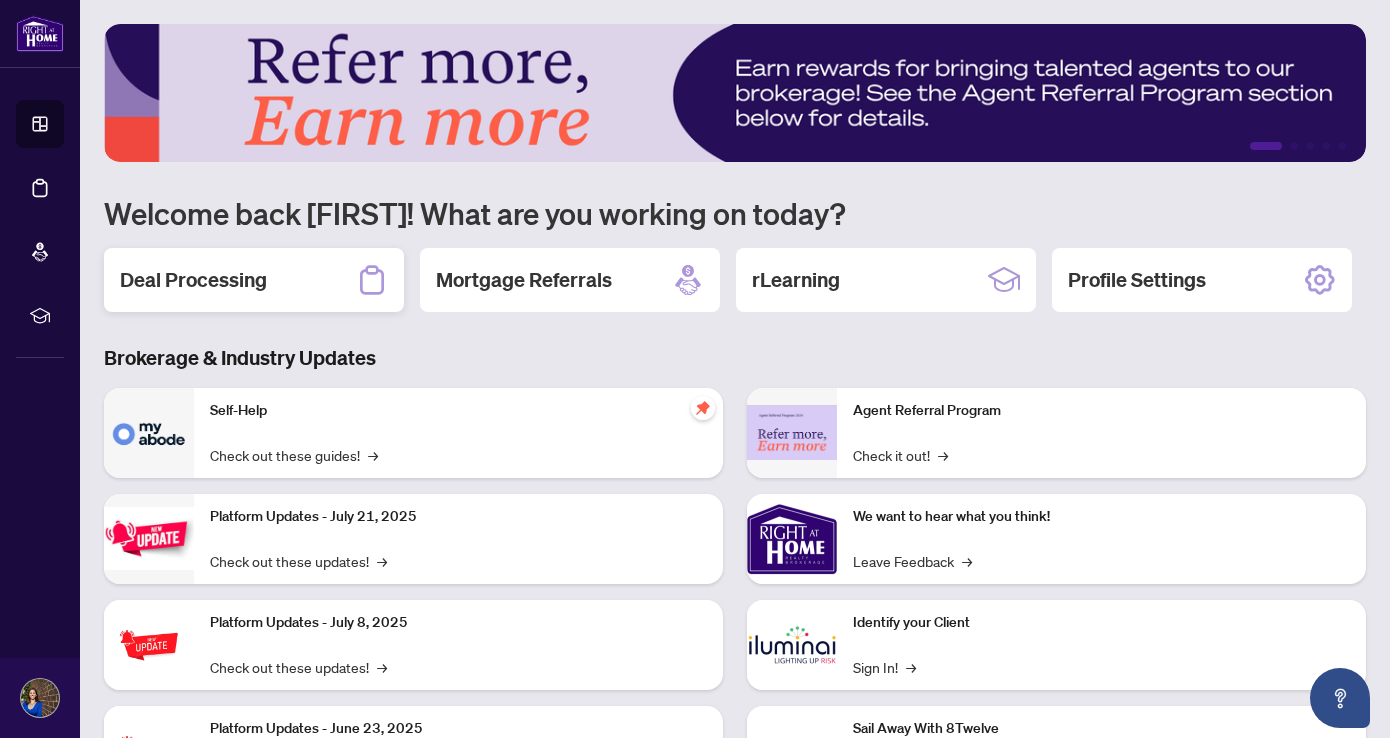 click on "Deal Processing" at bounding box center [193, 280] 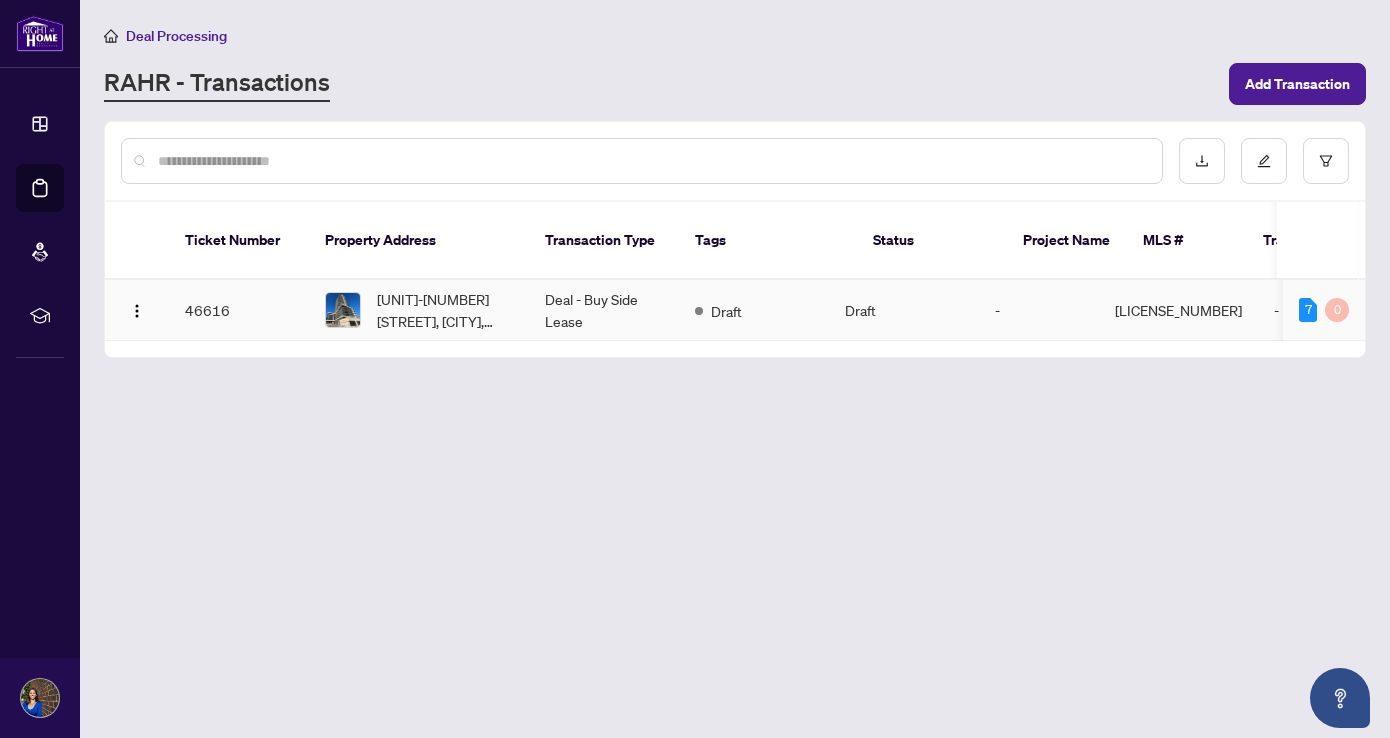 click on "46616" at bounding box center [239, 310] 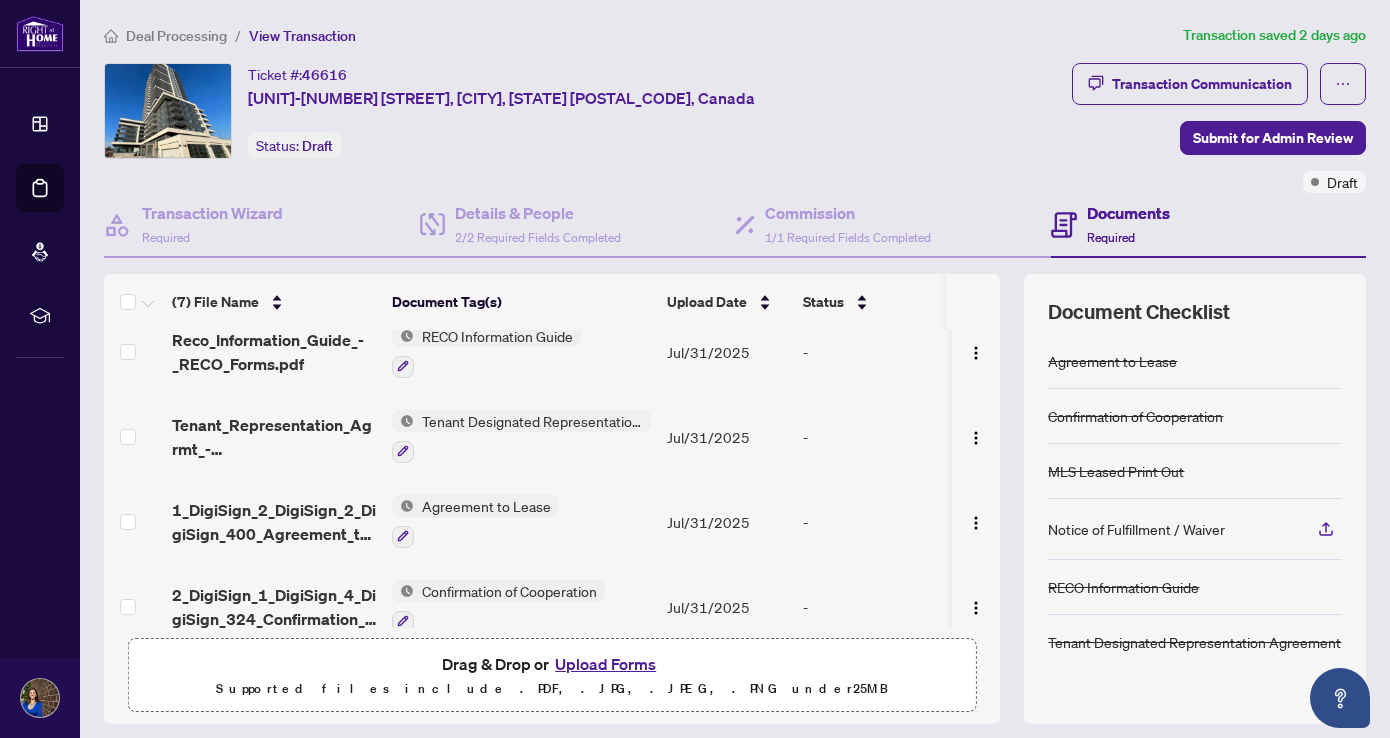 scroll, scrollTop: 109, scrollLeft: 1, axis: both 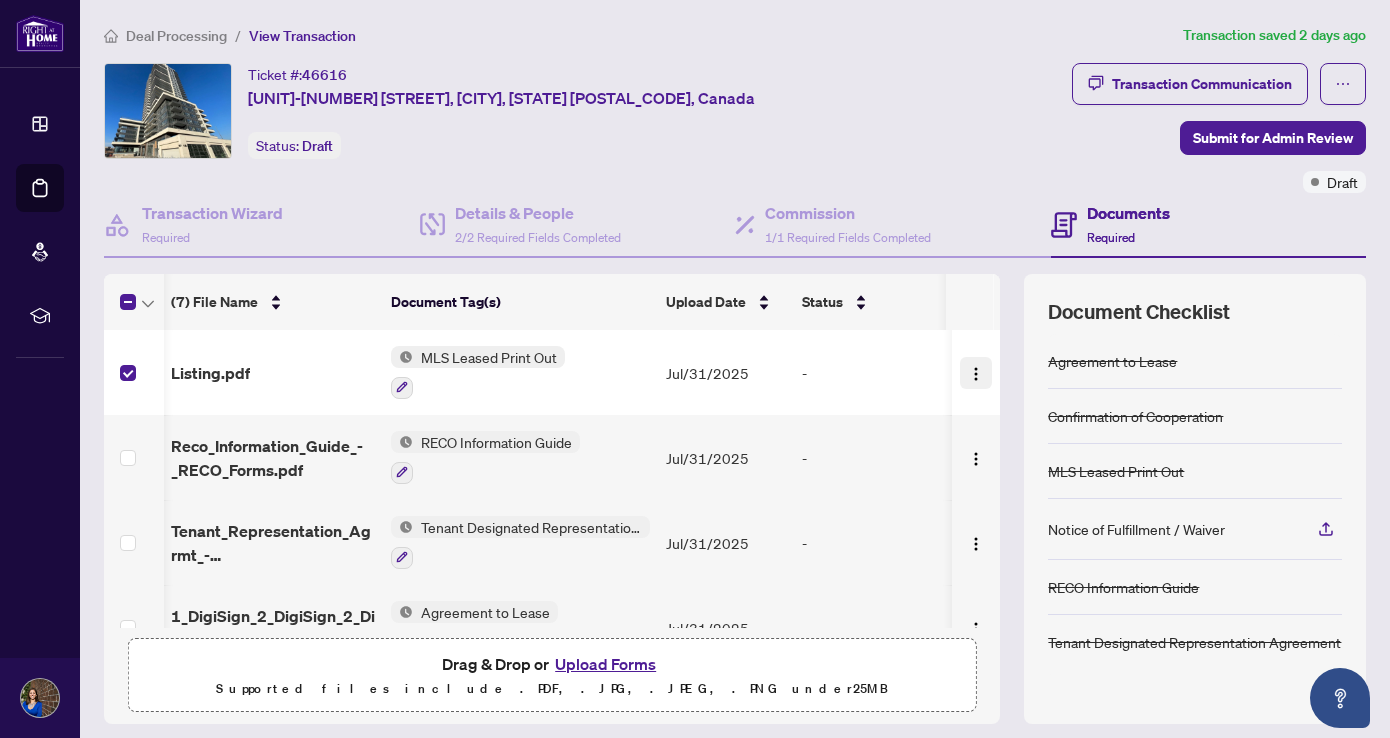 click at bounding box center [976, 373] 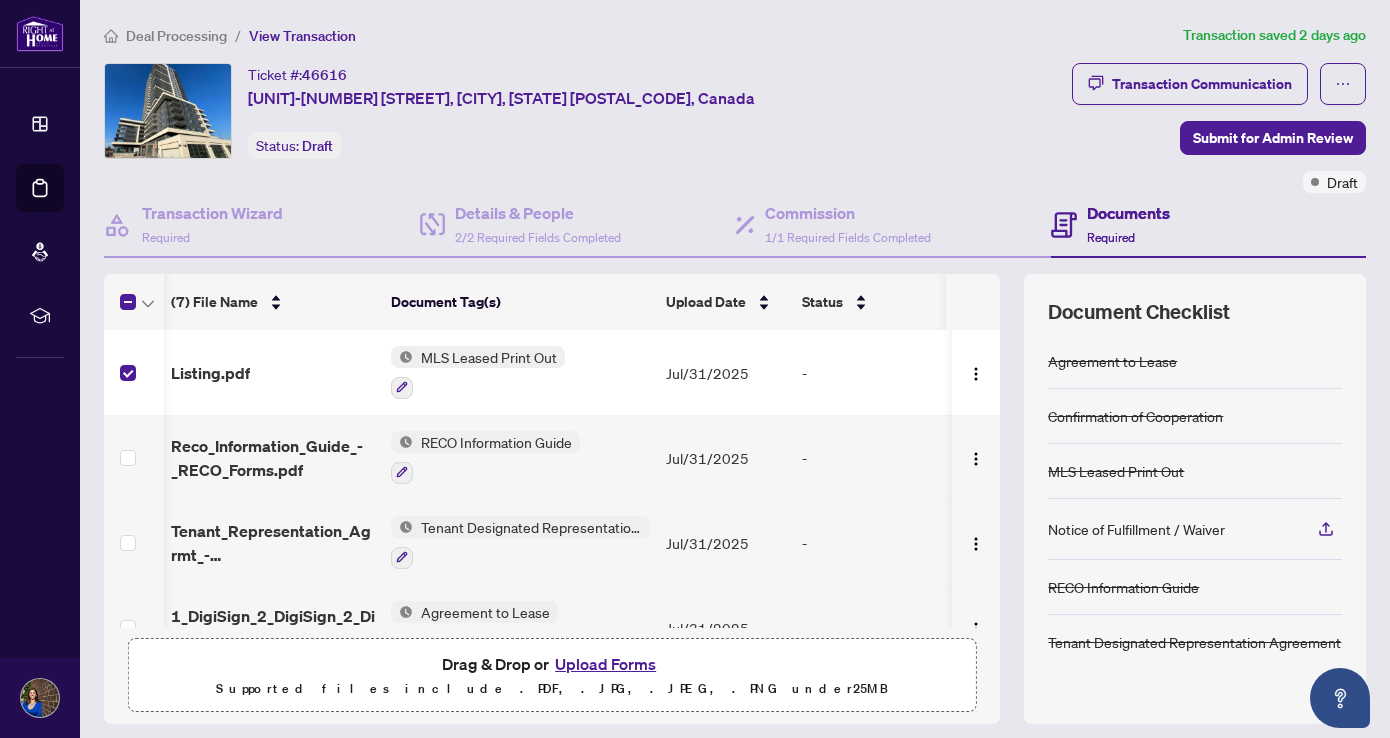 click on "-" at bounding box center [879, 373] 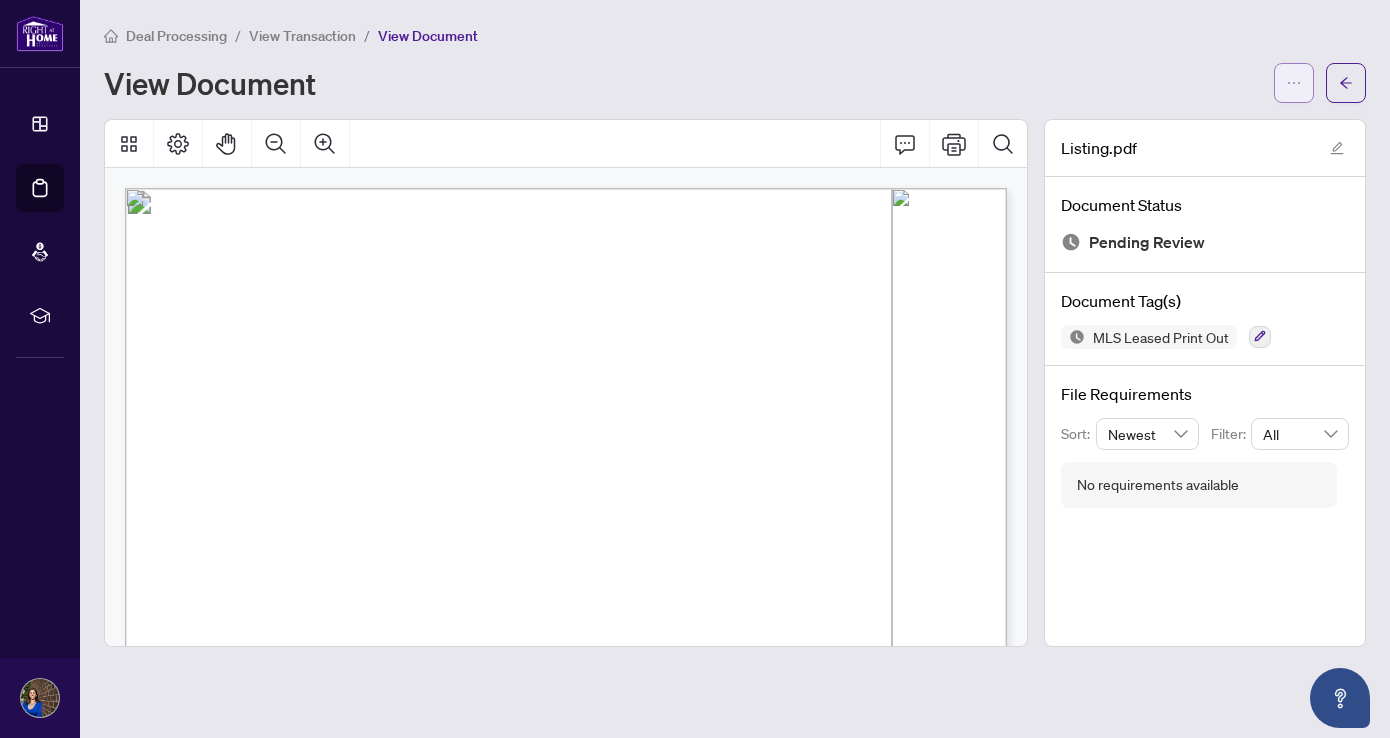 drag, startPoint x: 1307, startPoint y: 90, endPoint x: 1290, endPoint y: 90, distance: 17 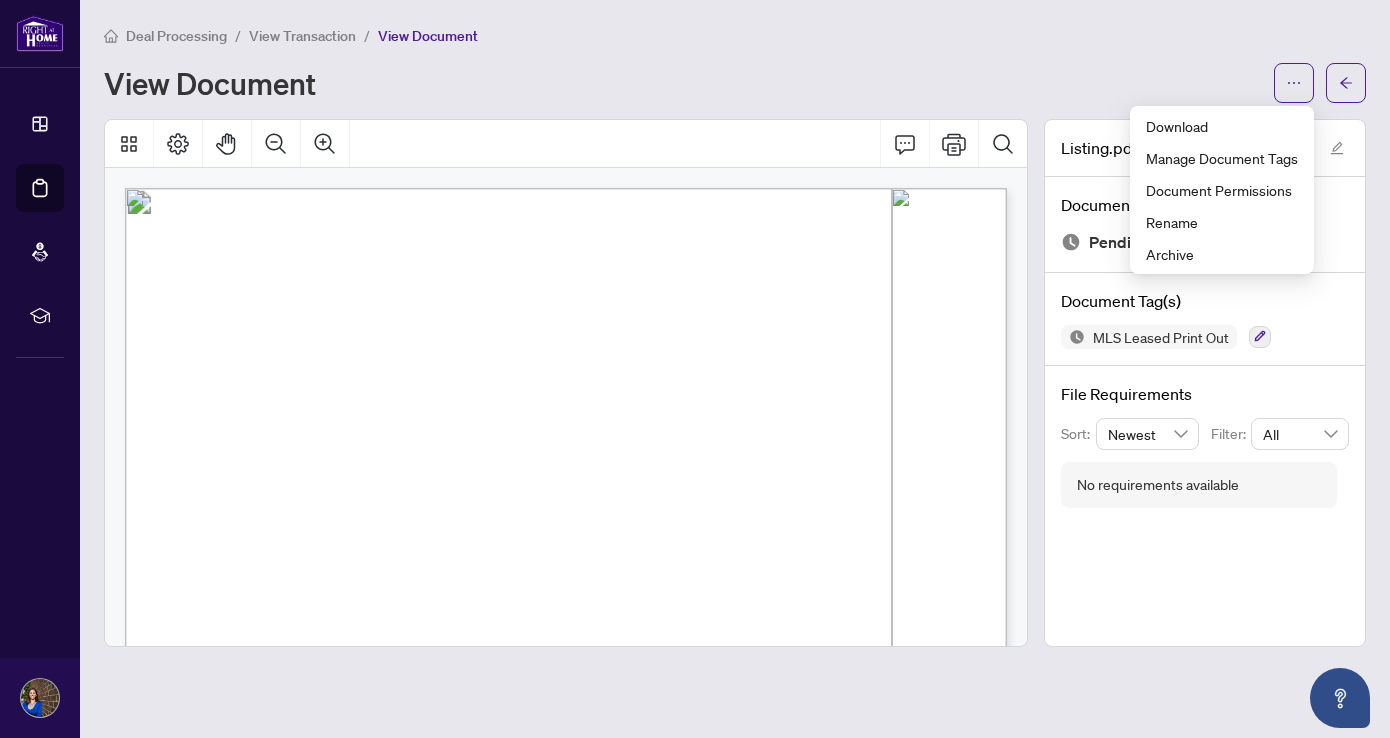 click on "View Document" at bounding box center (735, 83) 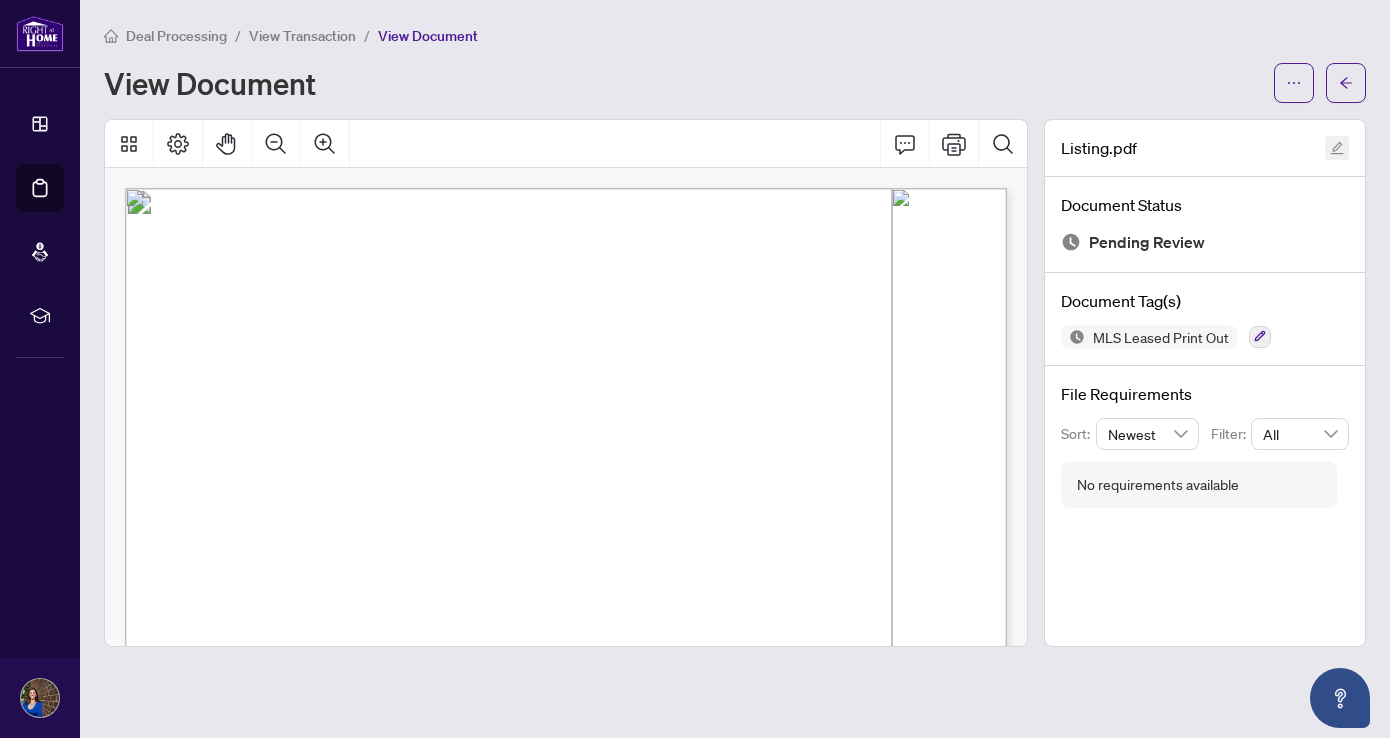 click 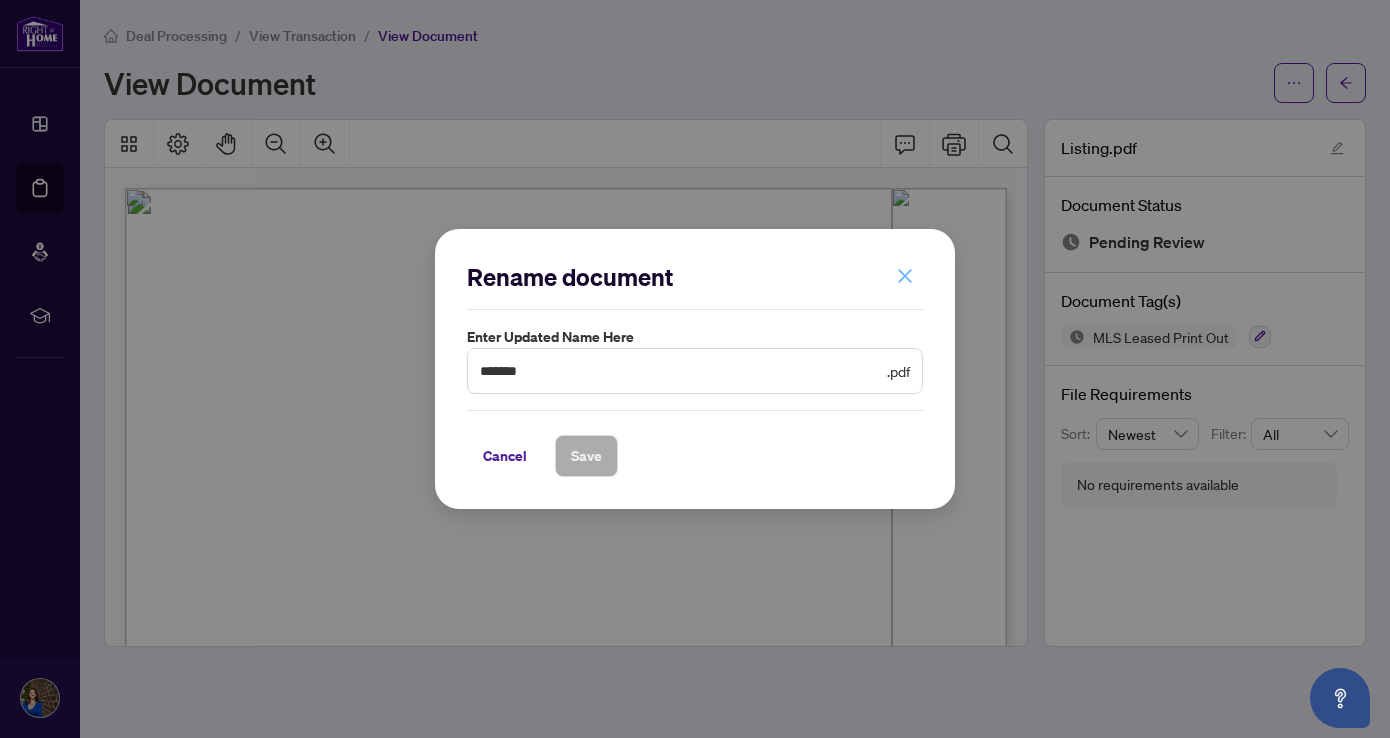 click 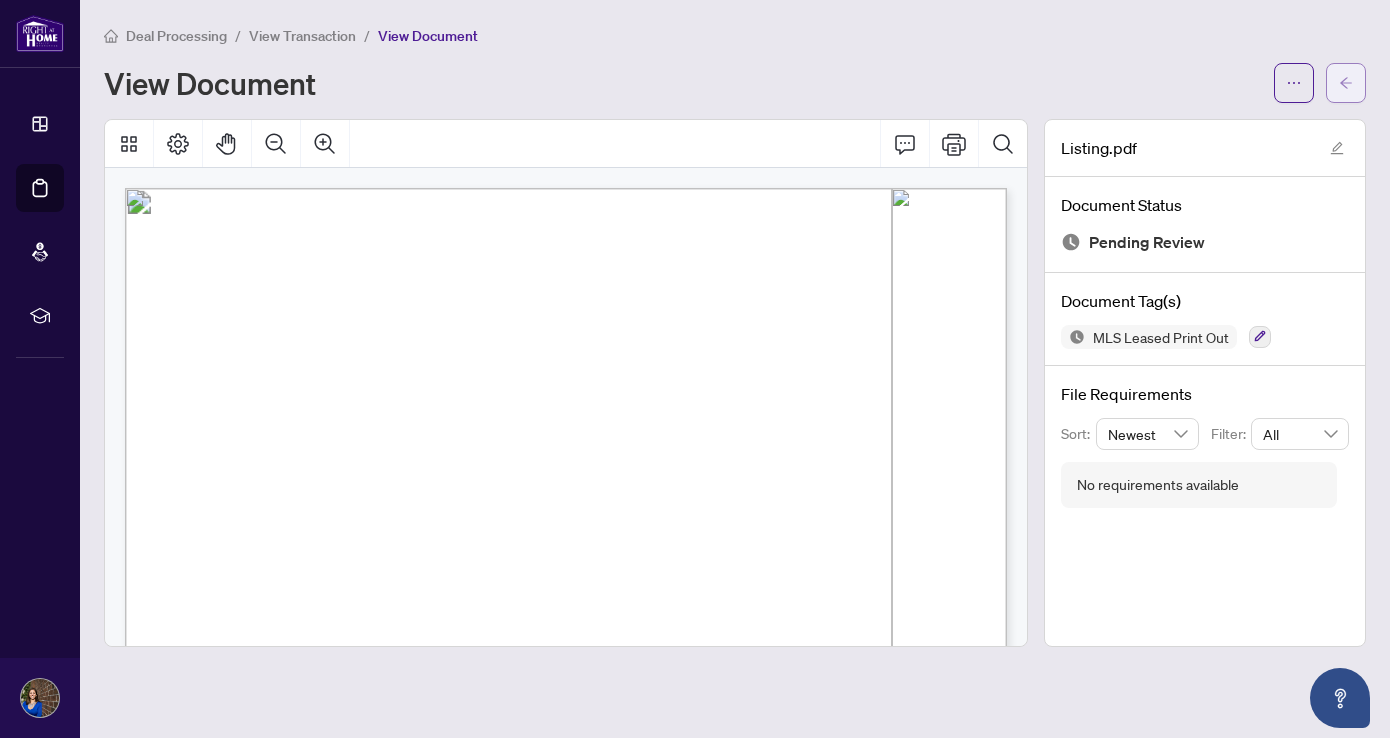 click at bounding box center [1346, 83] 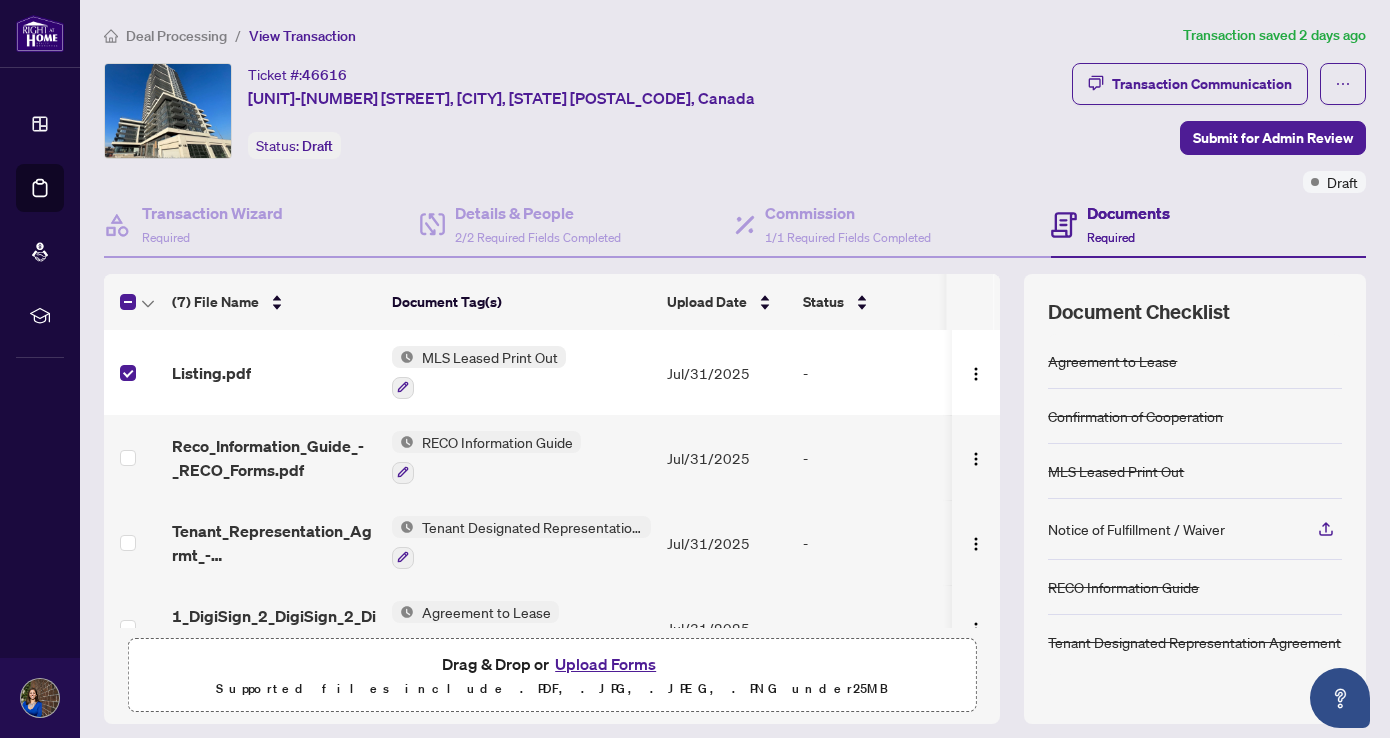 scroll, scrollTop: 0, scrollLeft: 0, axis: both 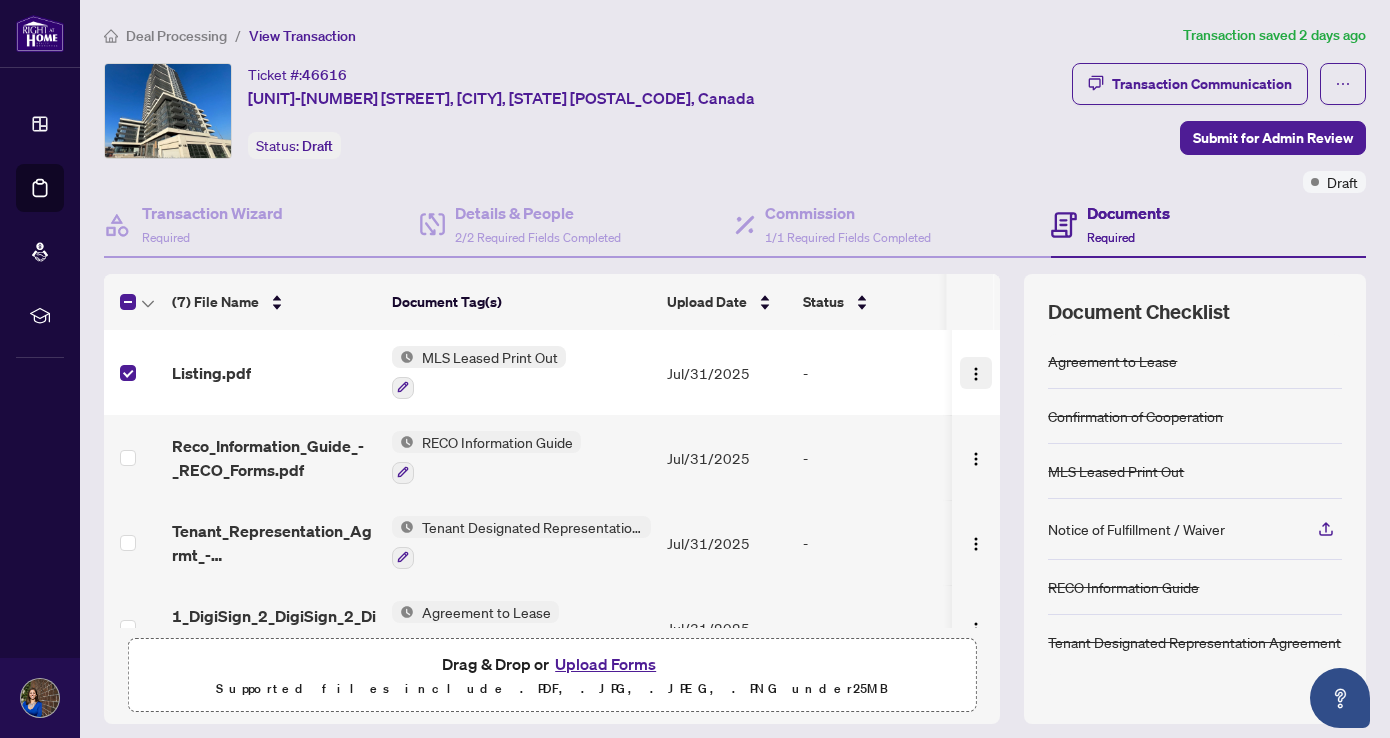 click at bounding box center (976, 374) 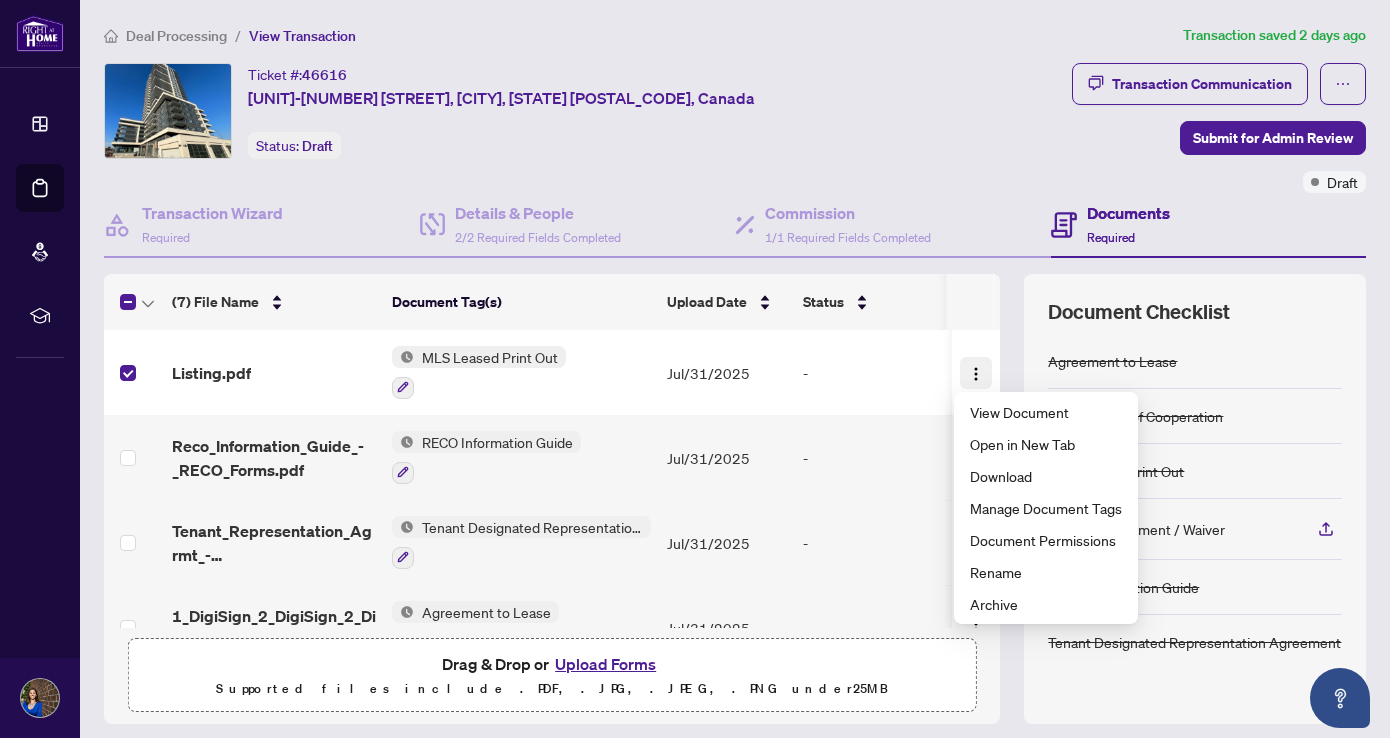 click at bounding box center (976, 374) 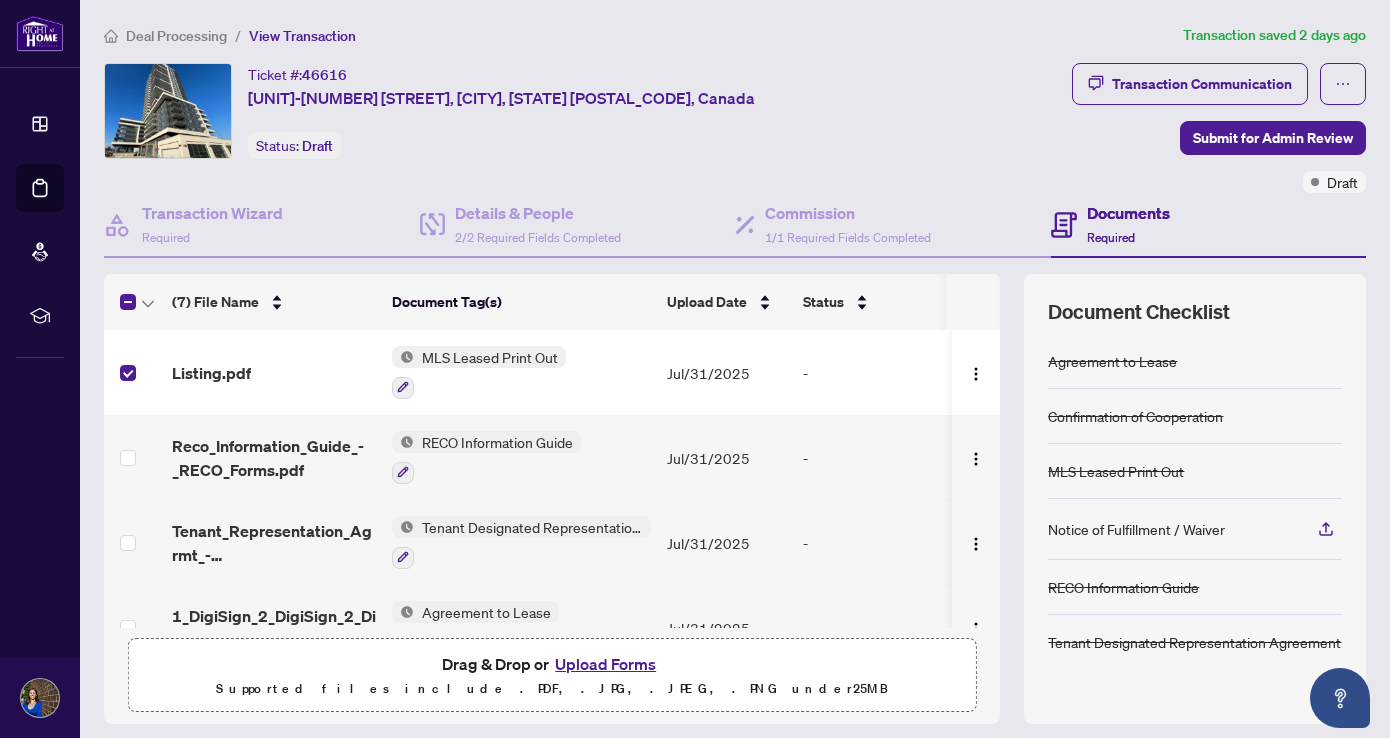 scroll, scrollTop: 0, scrollLeft: 0, axis: both 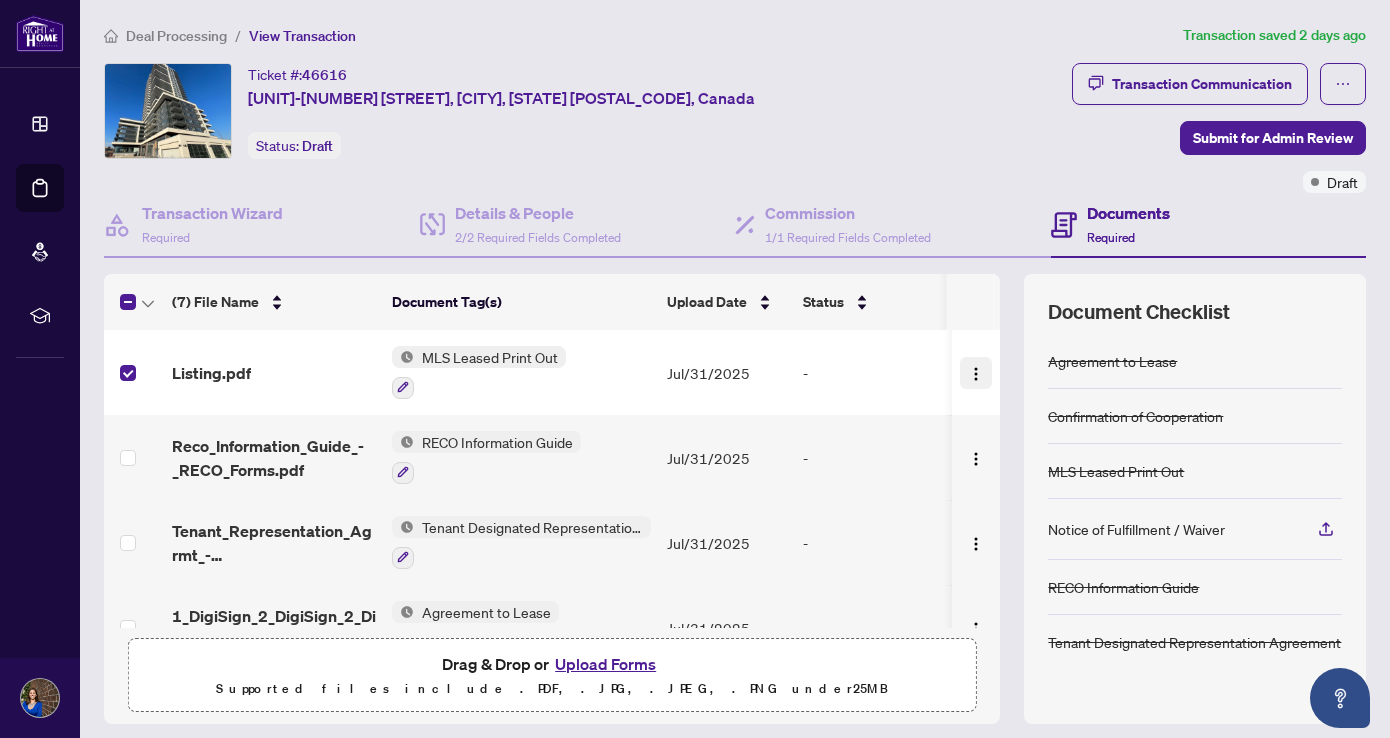 click at bounding box center (976, 374) 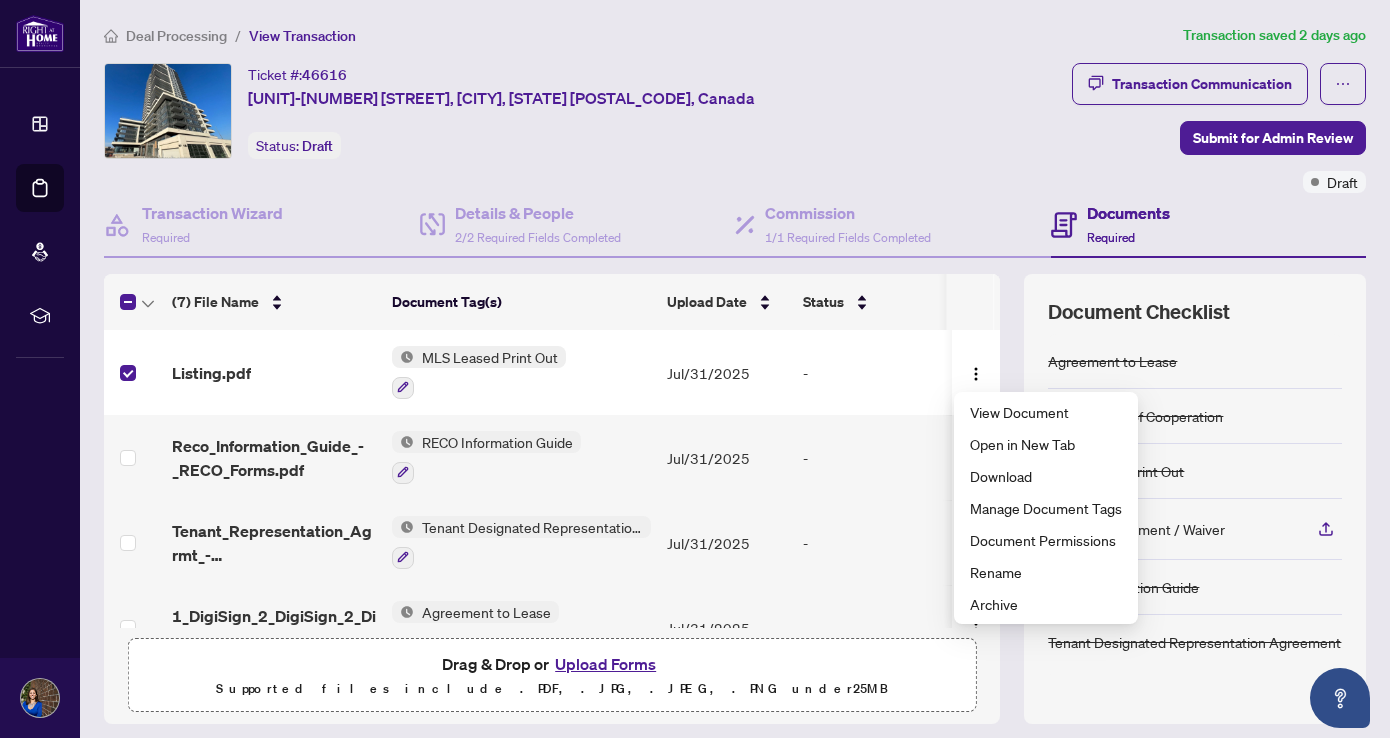 click on "Upload Forms" at bounding box center [605, 664] 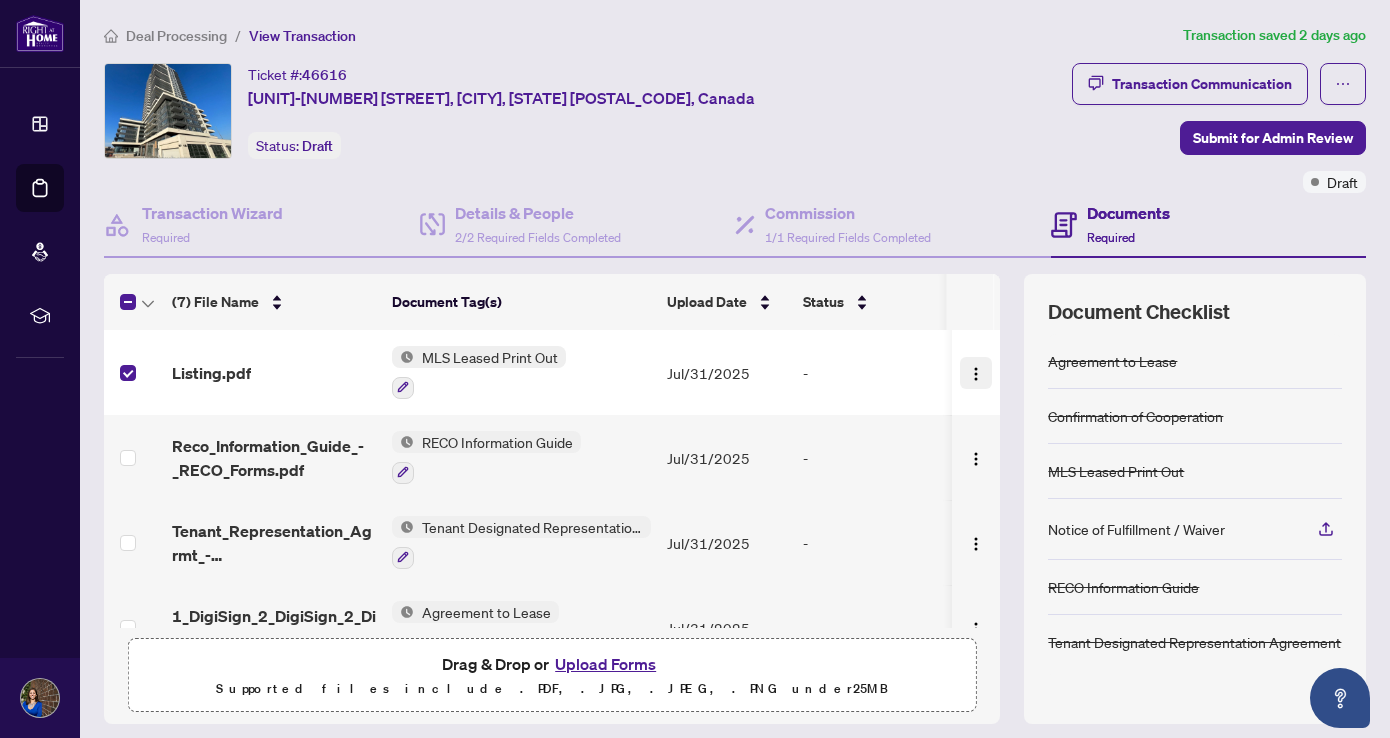 click at bounding box center [976, 374] 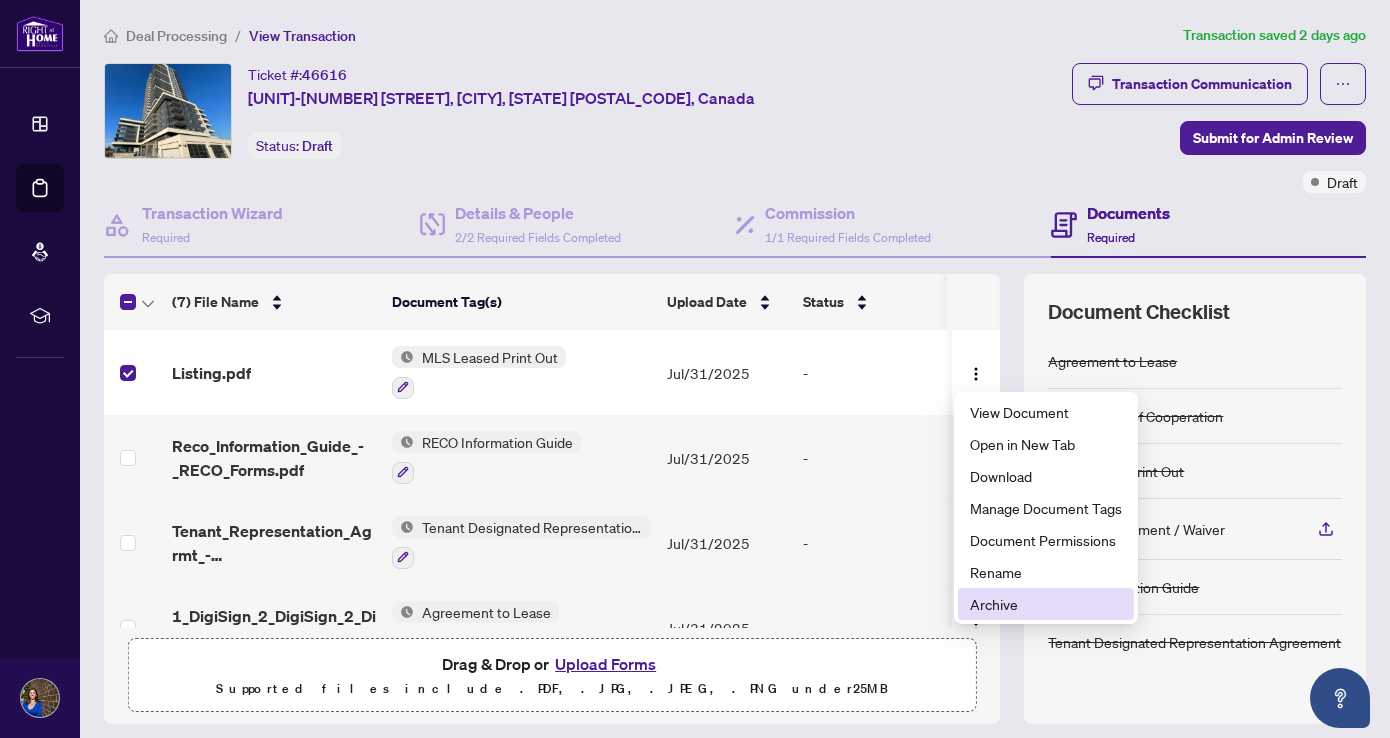 click on "Archive" at bounding box center [1046, 604] 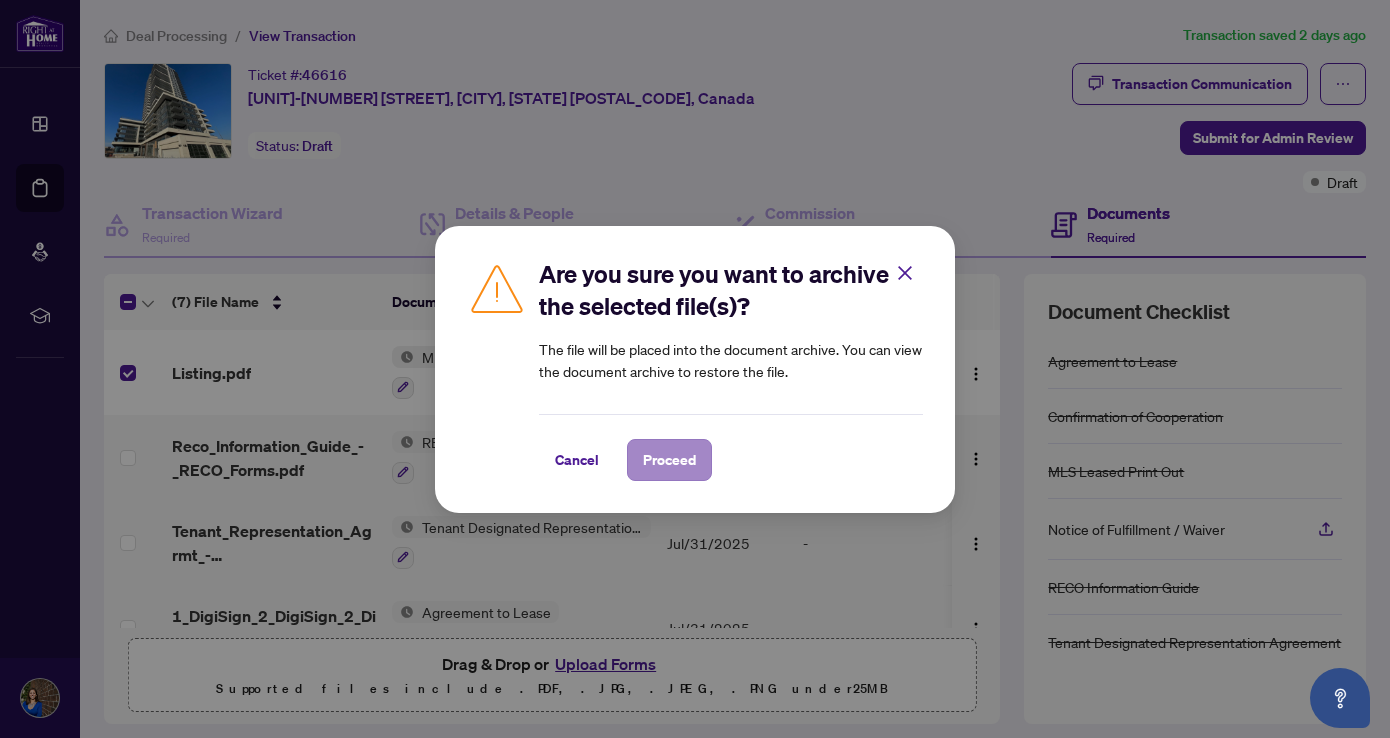 click on "Proceed" at bounding box center (669, 460) 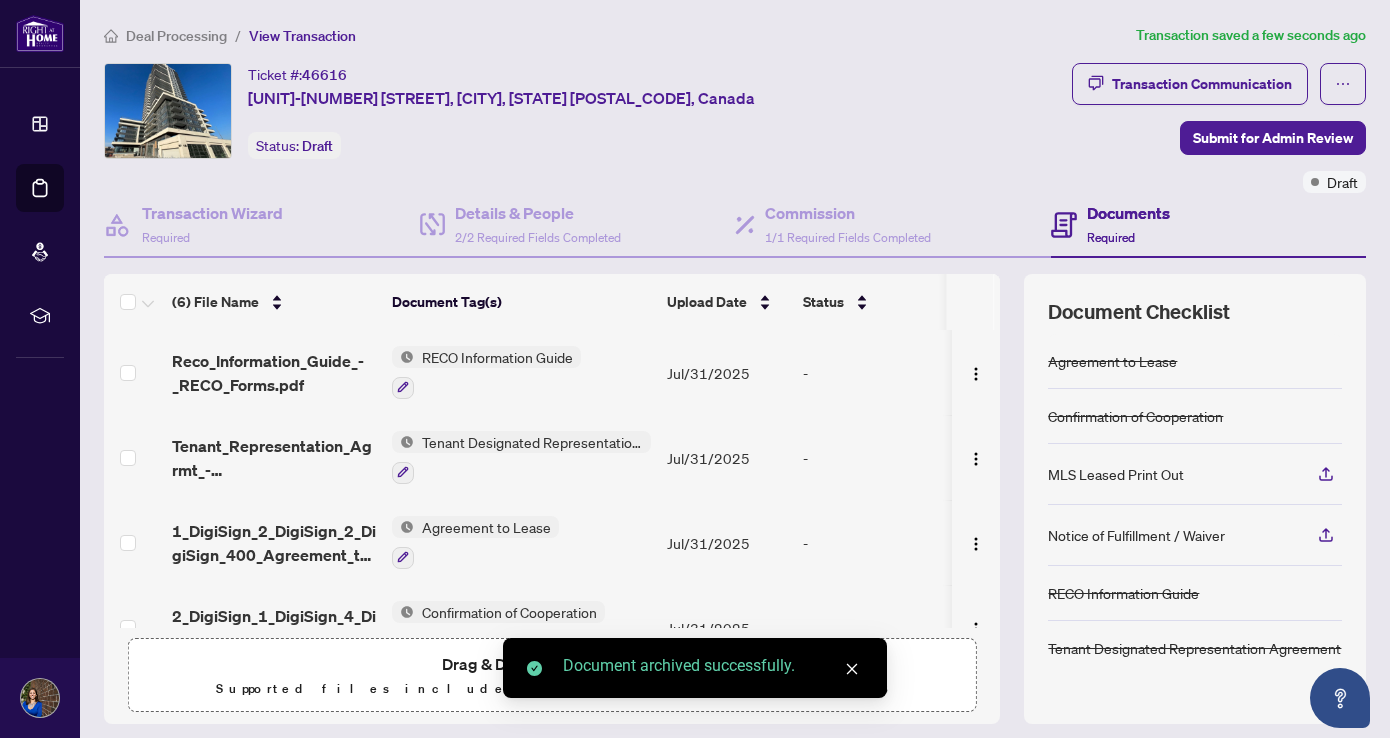 click on "Drag & Drop or Upload Forms" at bounding box center [552, 664] 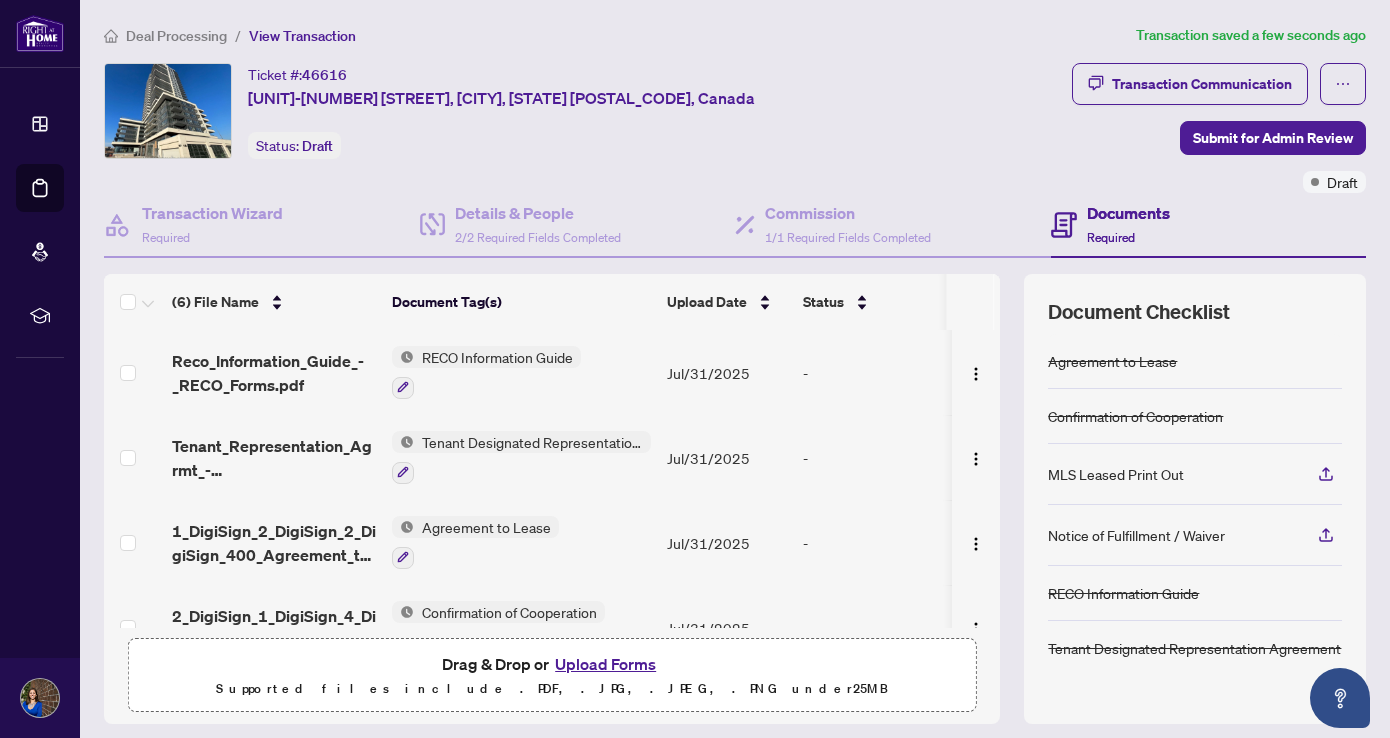 click on "Upload Forms" at bounding box center [605, 664] 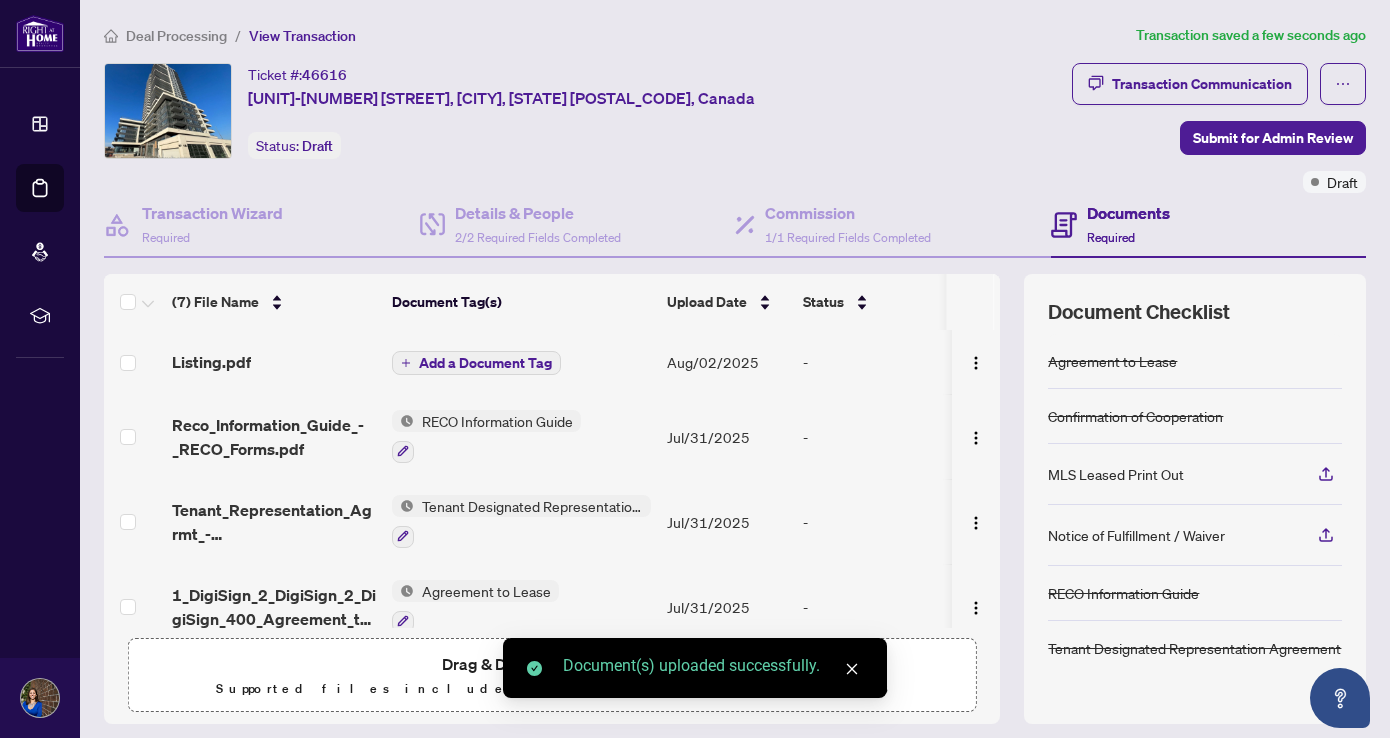 click on "Add a Document Tag" at bounding box center [485, 363] 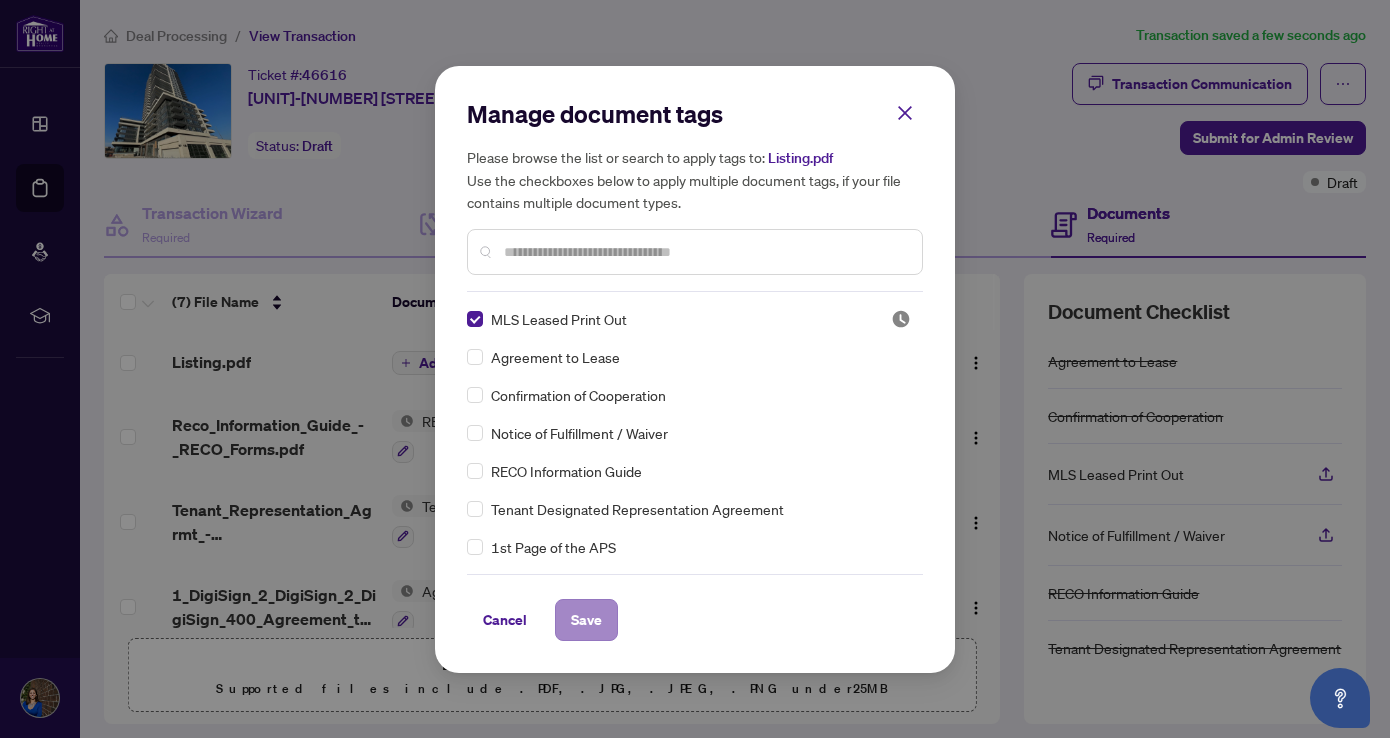 click on "Save" at bounding box center (586, 620) 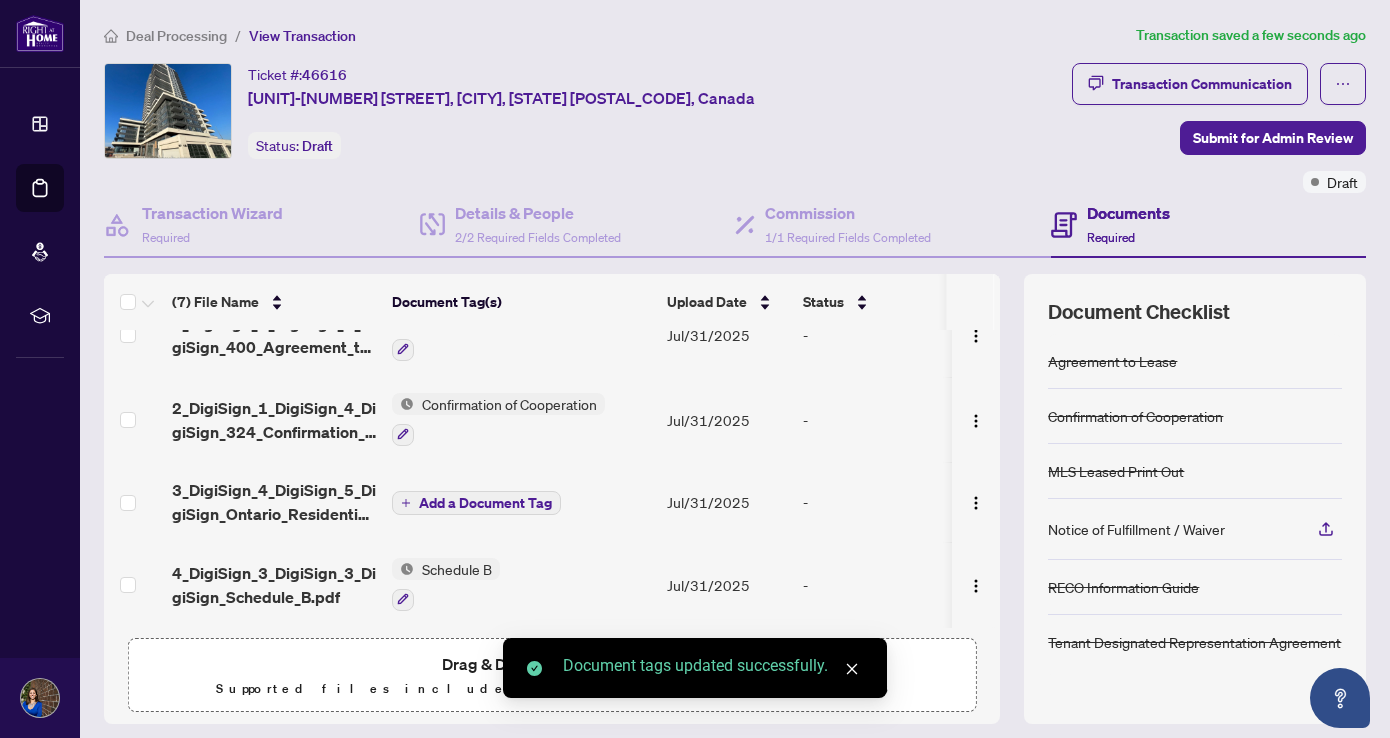 scroll, scrollTop: 299, scrollLeft: 0, axis: vertical 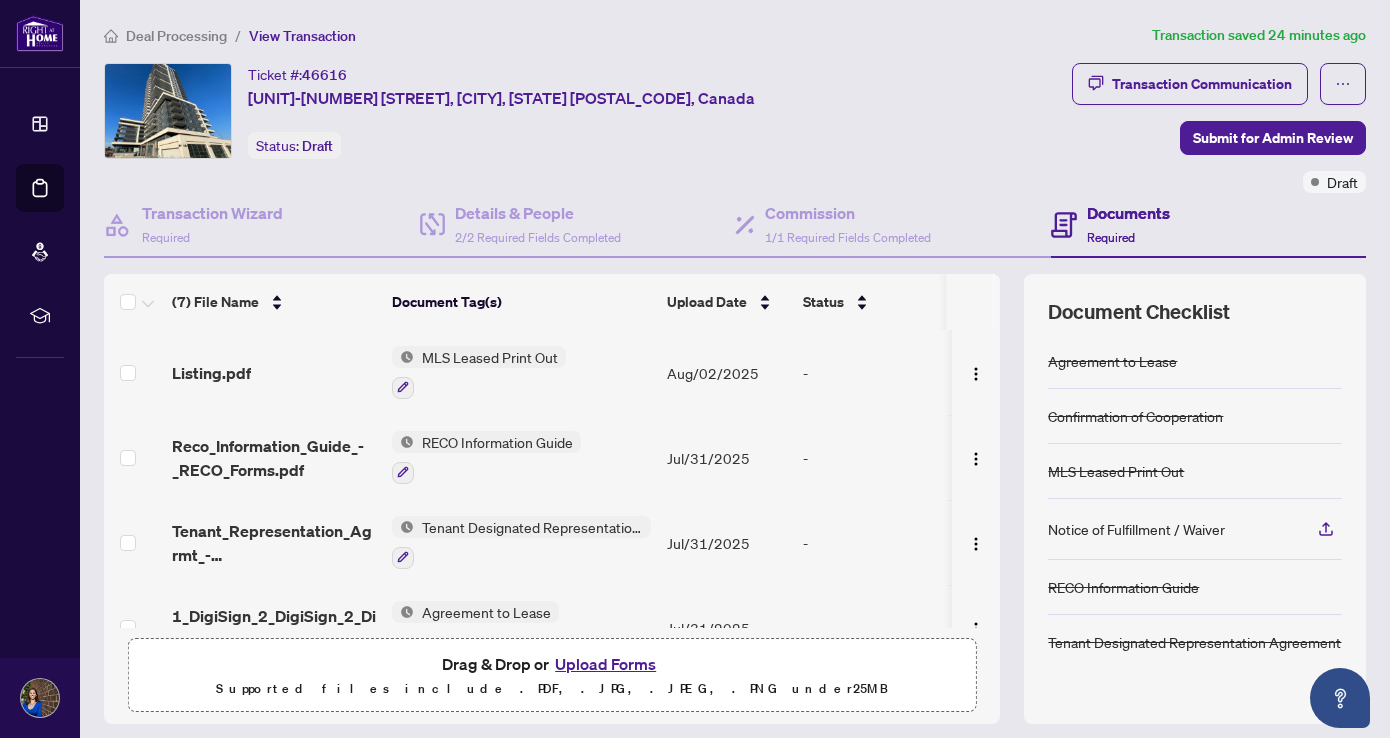 click on "Upload Forms" at bounding box center (605, 664) 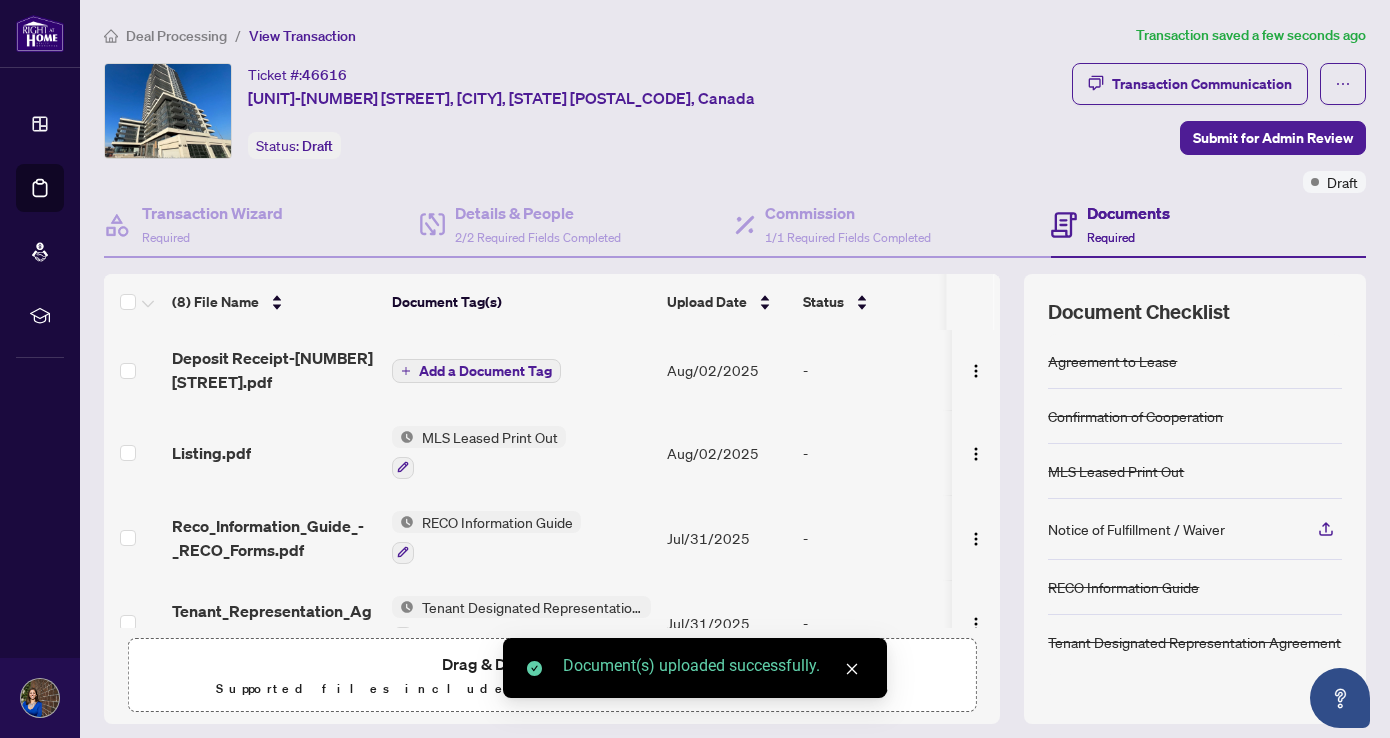 click on "Add a Document Tag" at bounding box center [485, 371] 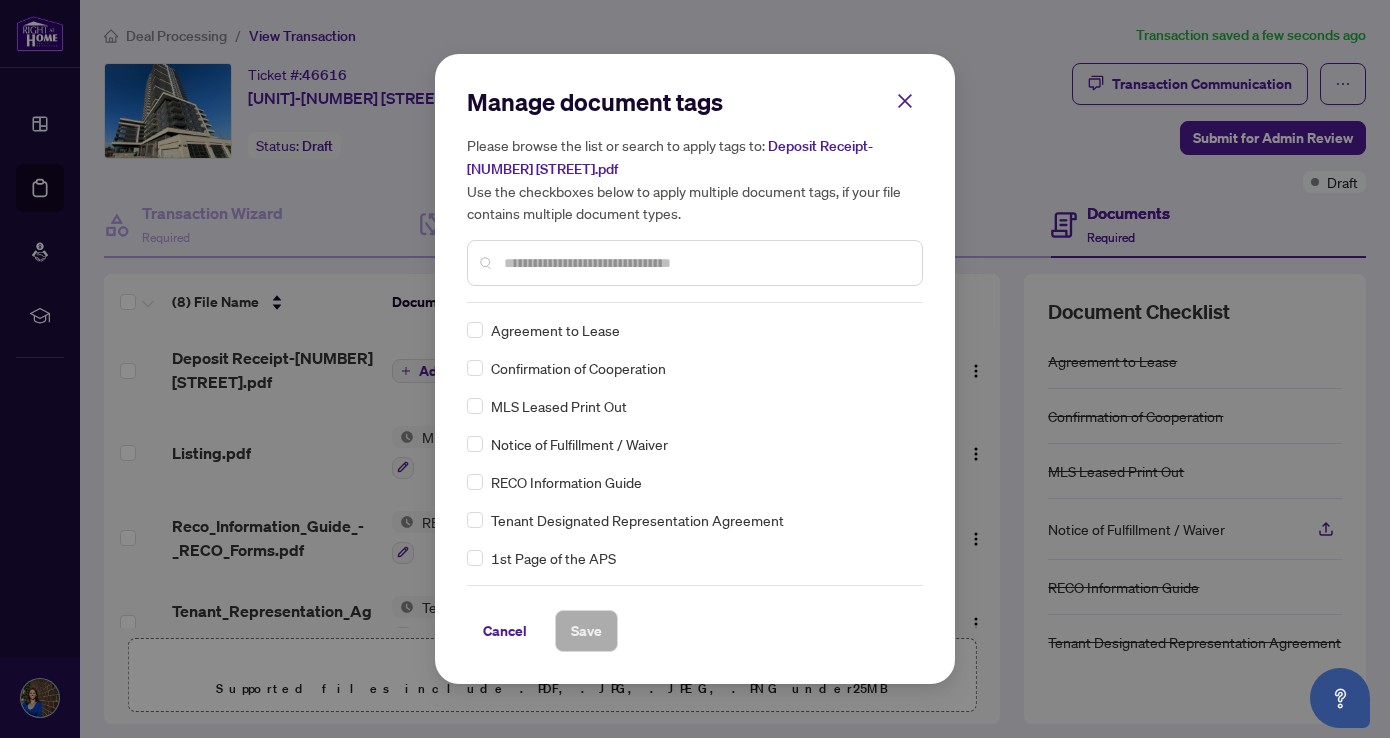 click at bounding box center [695, 263] 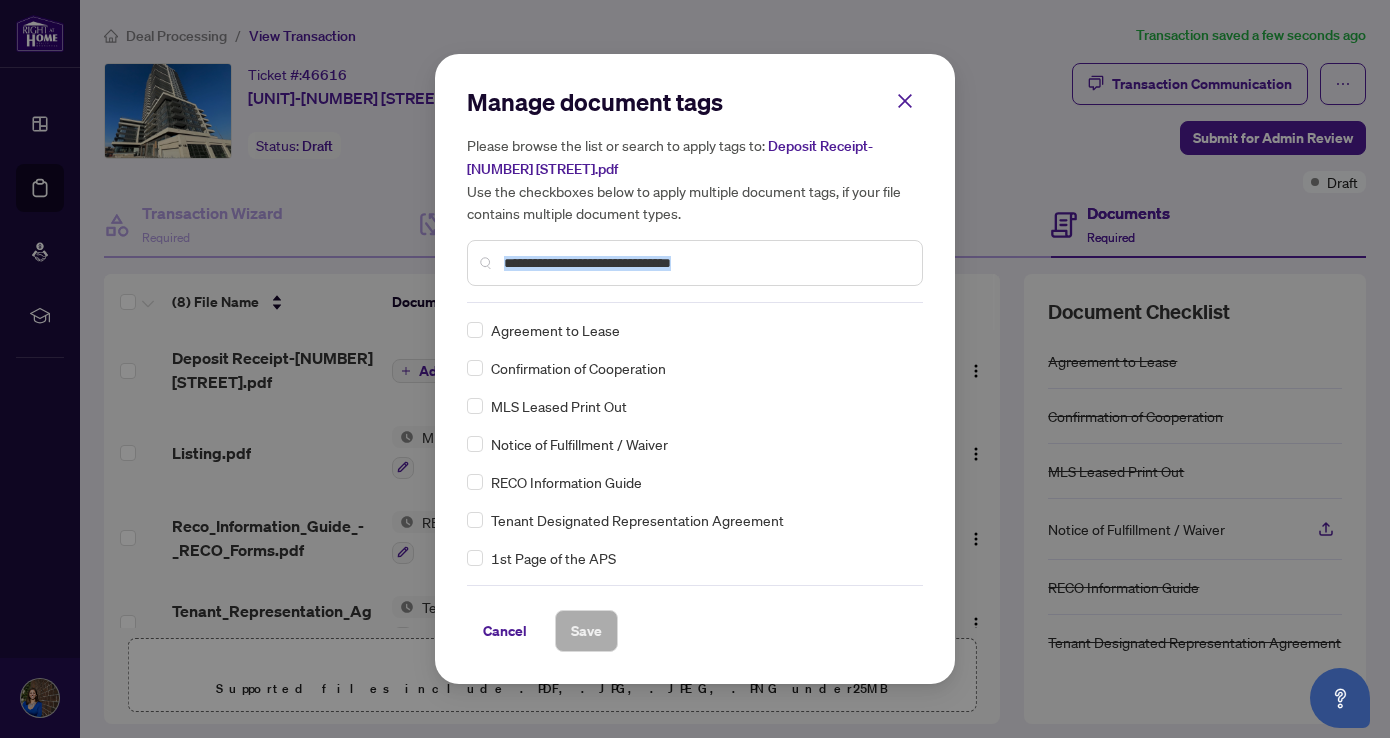 click at bounding box center [695, 263] 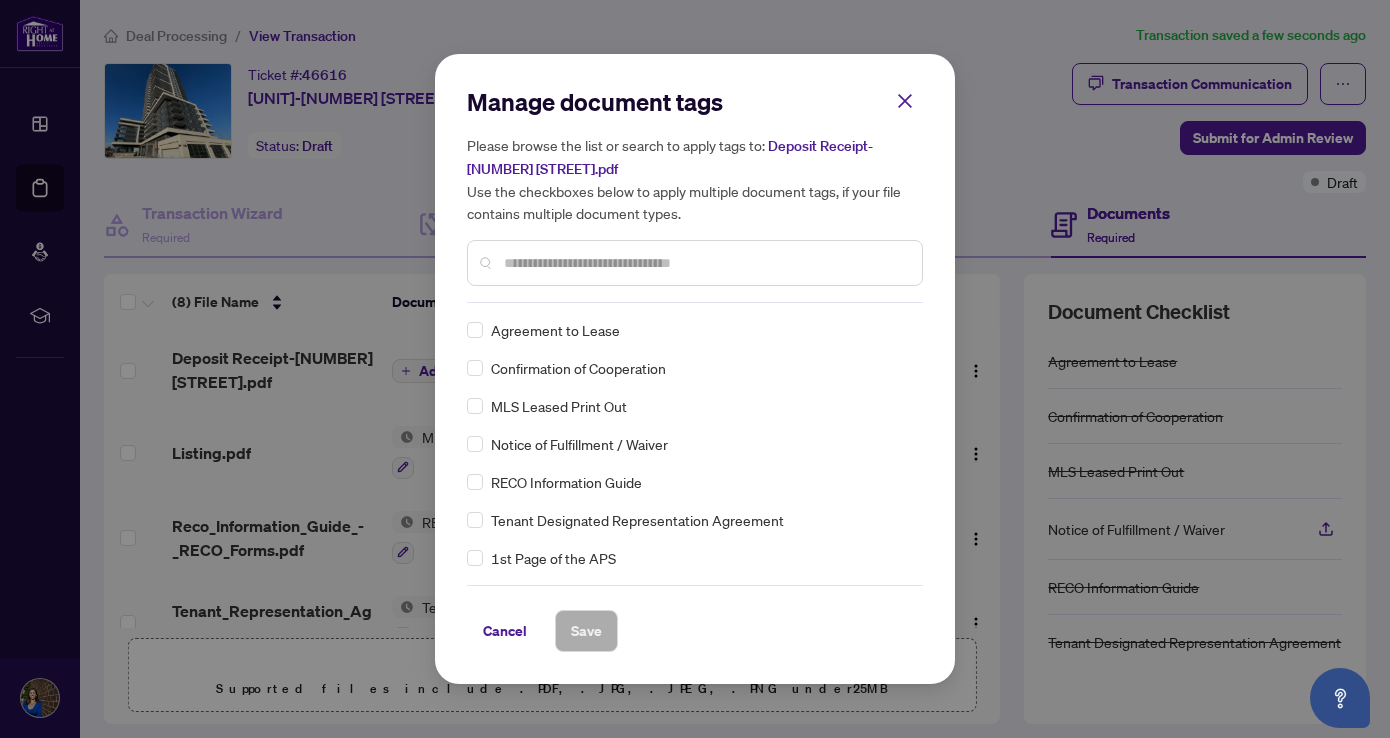 click at bounding box center (705, 263) 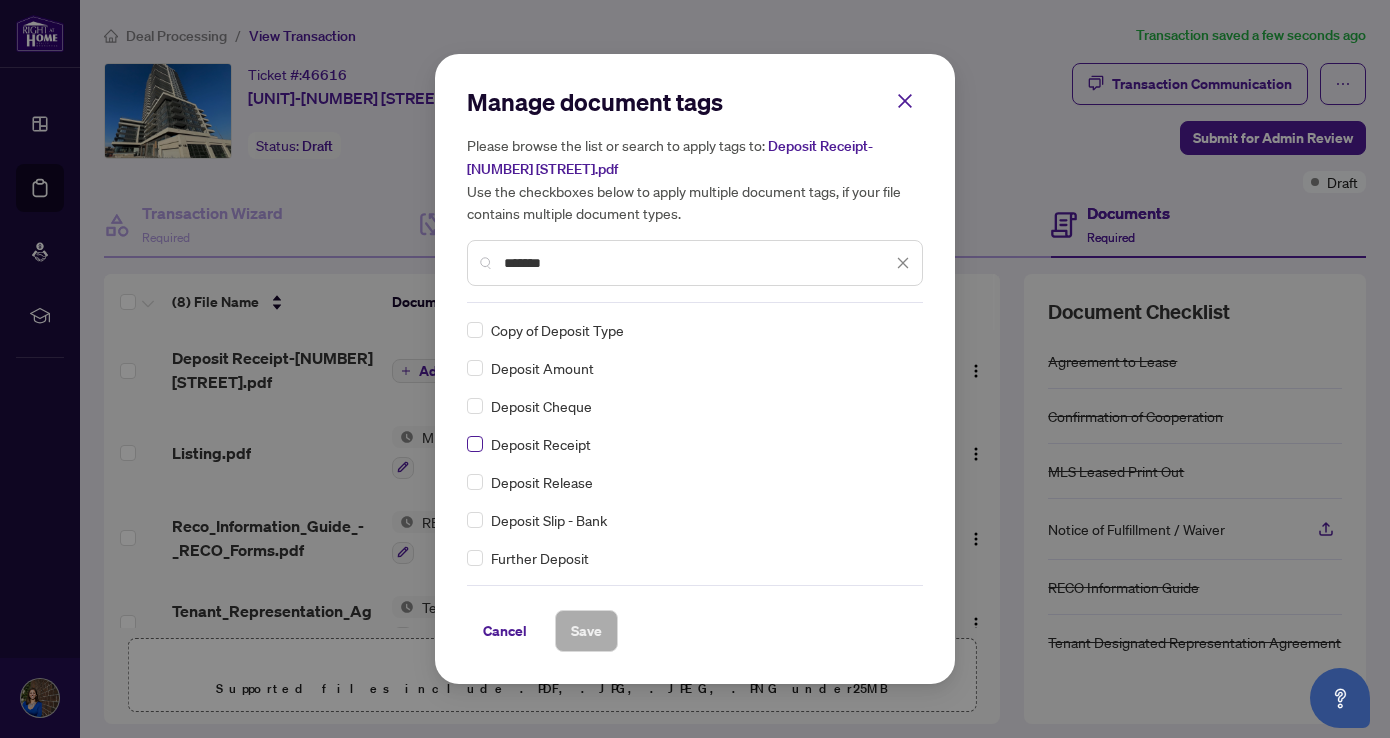 type on "*******" 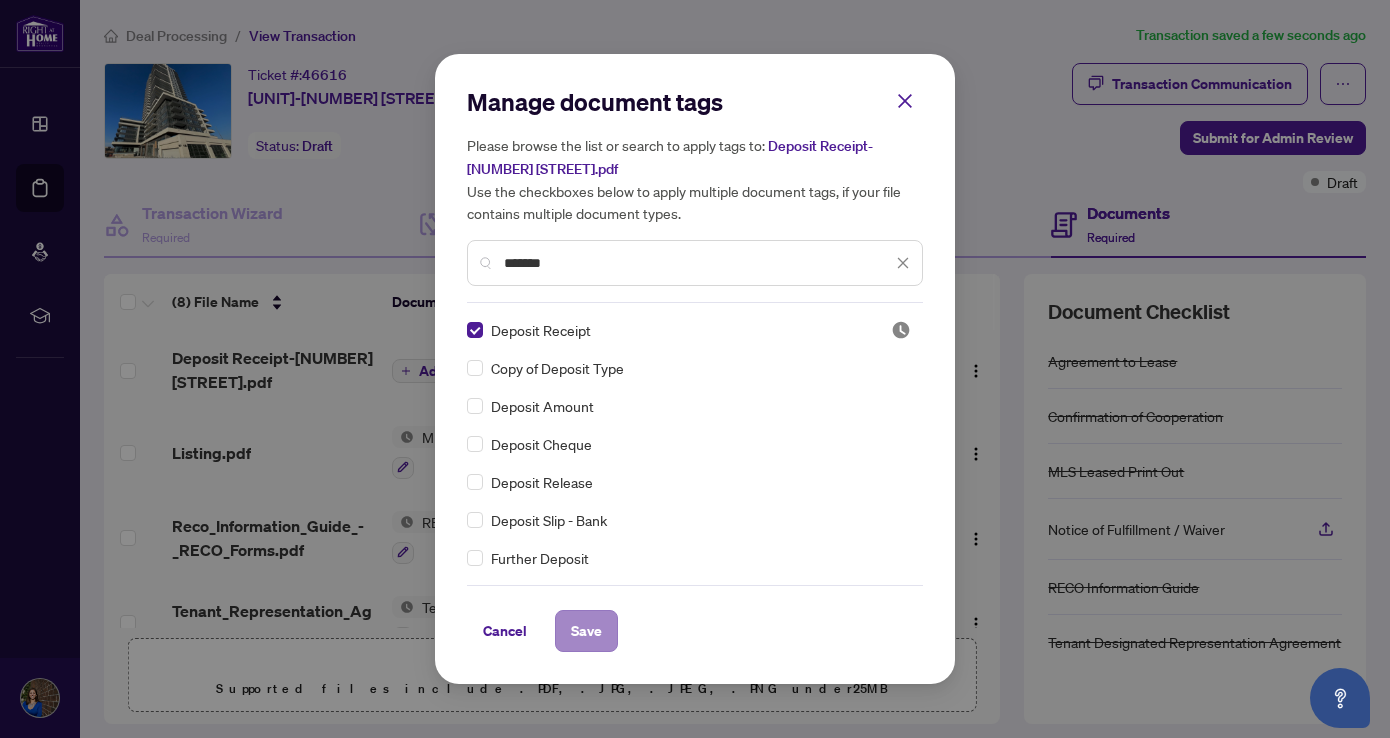 click on "Save" at bounding box center [586, 631] 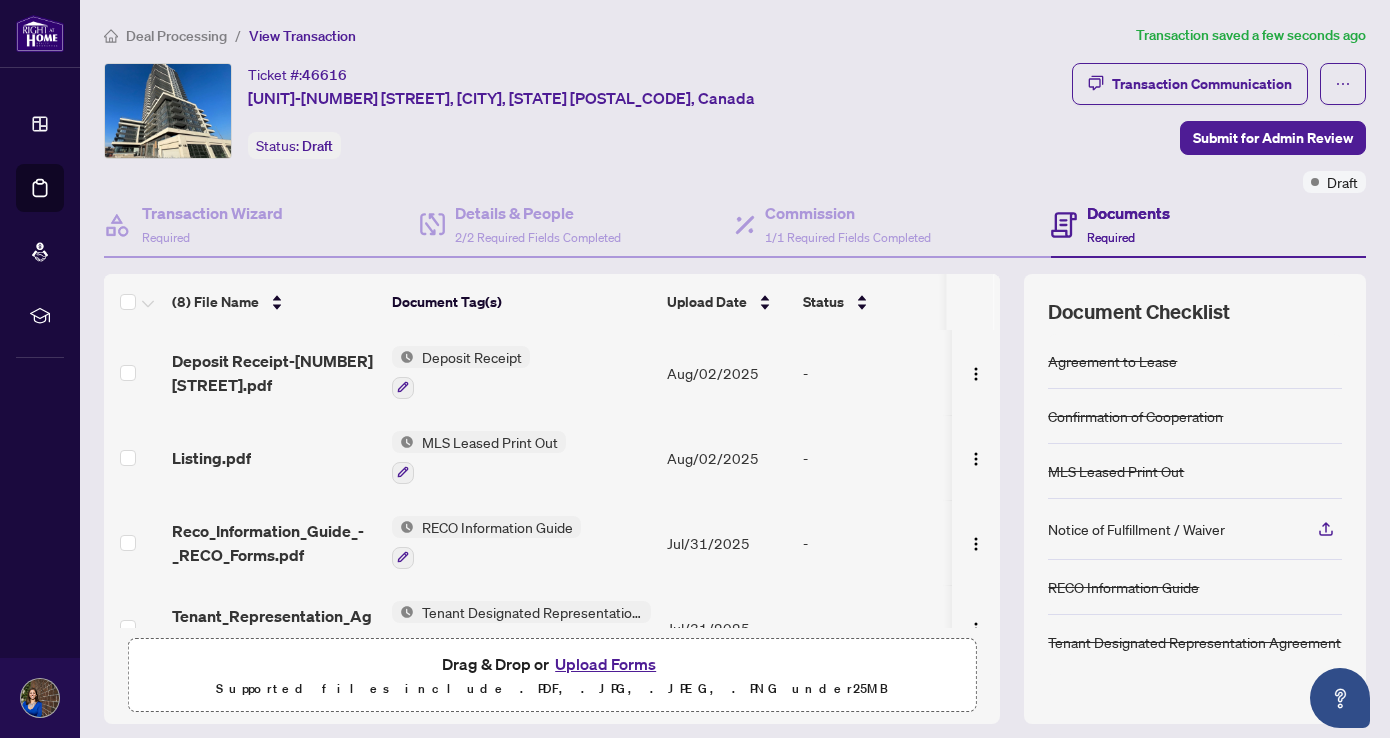 scroll, scrollTop: 0, scrollLeft: 0, axis: both 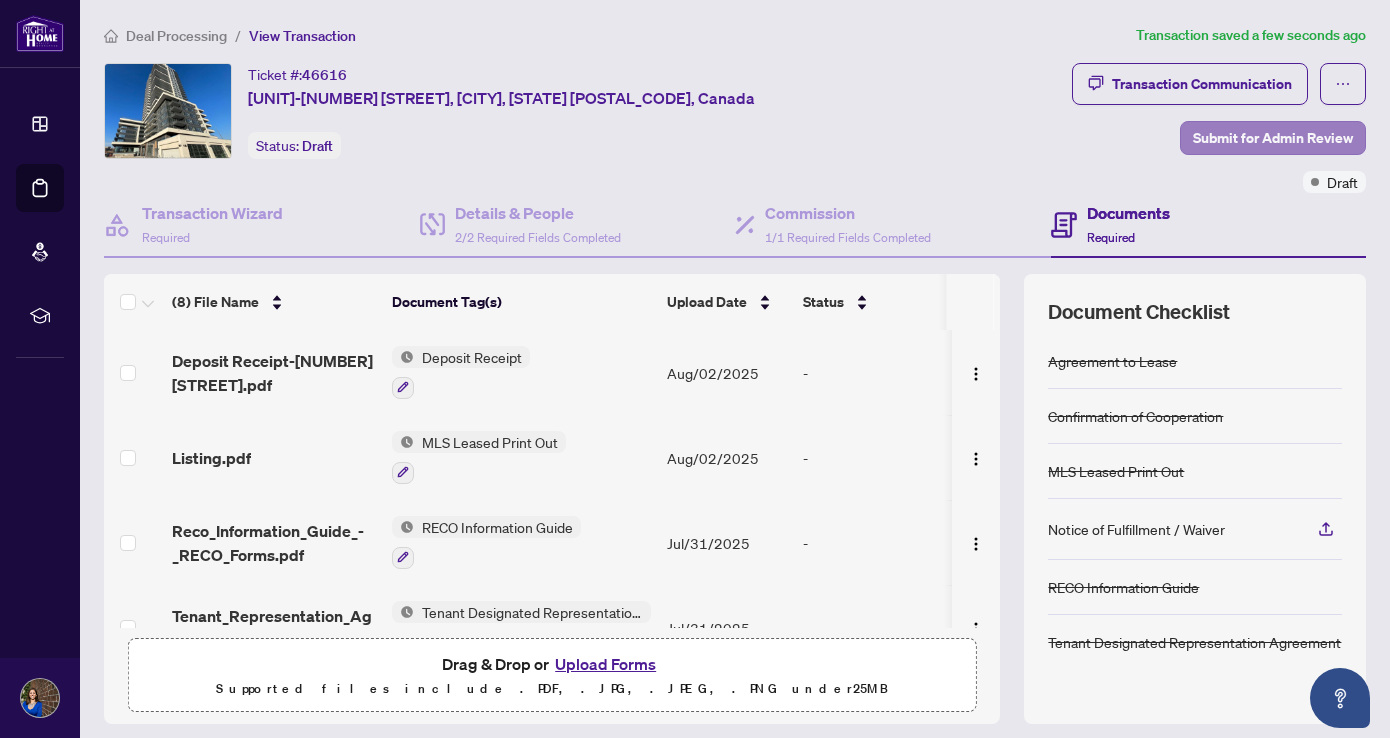 click on "Submit for Admin Review" at bounding box center [1273, 138] 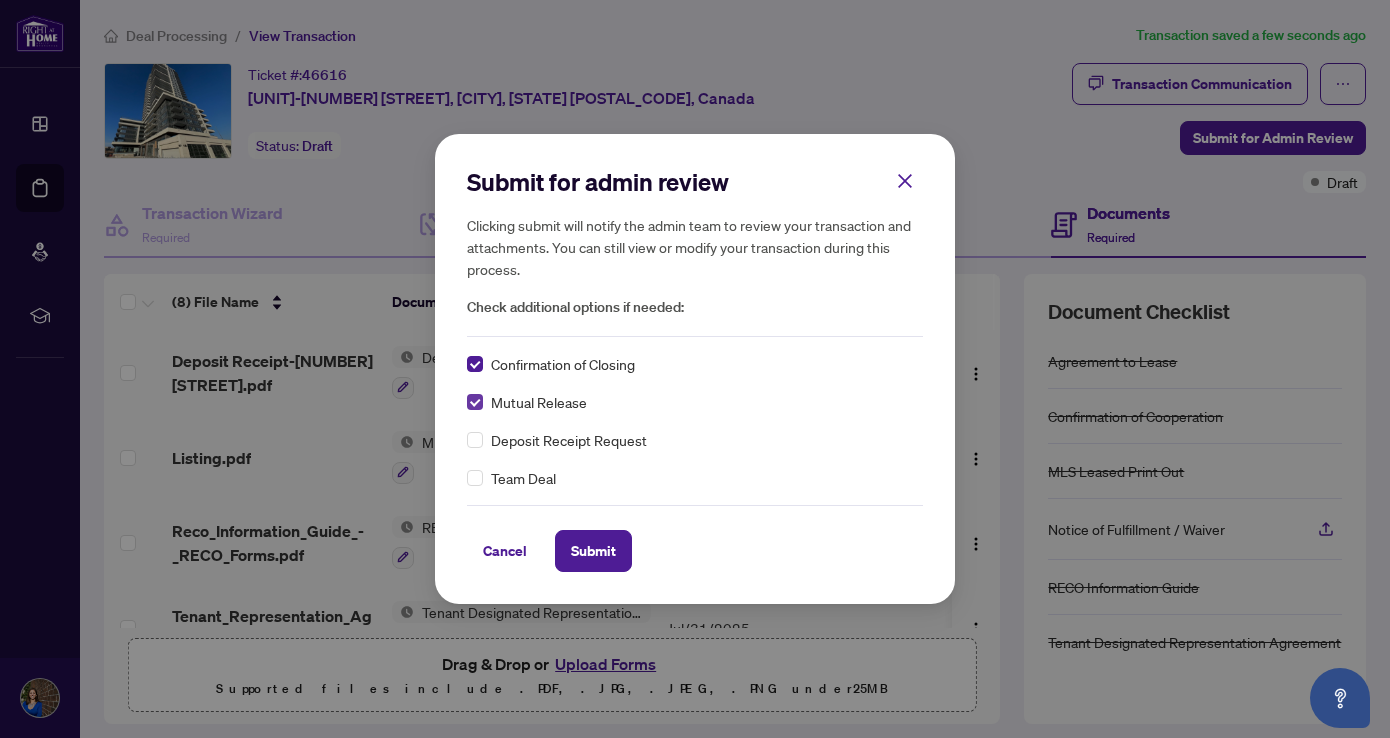 click at bounding box center (475, 402) 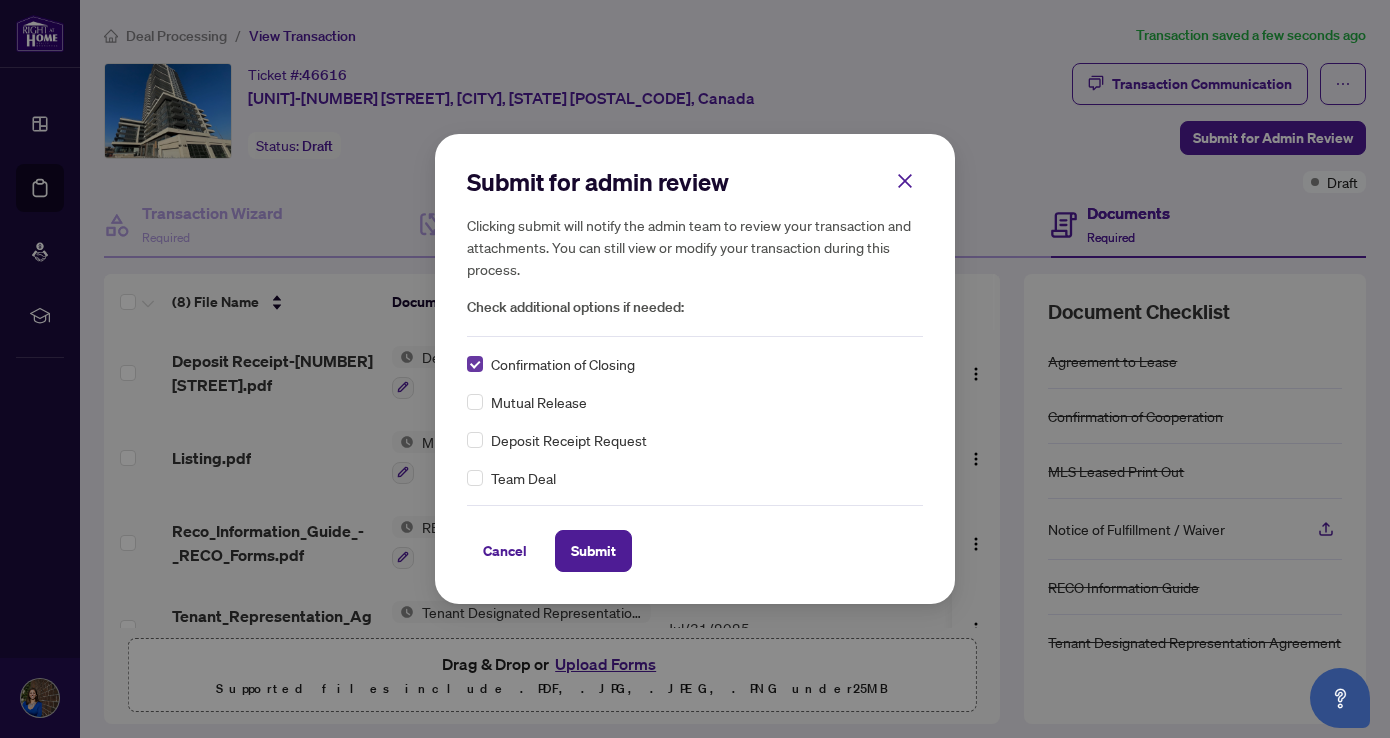 click at bounding box center (475, 364) 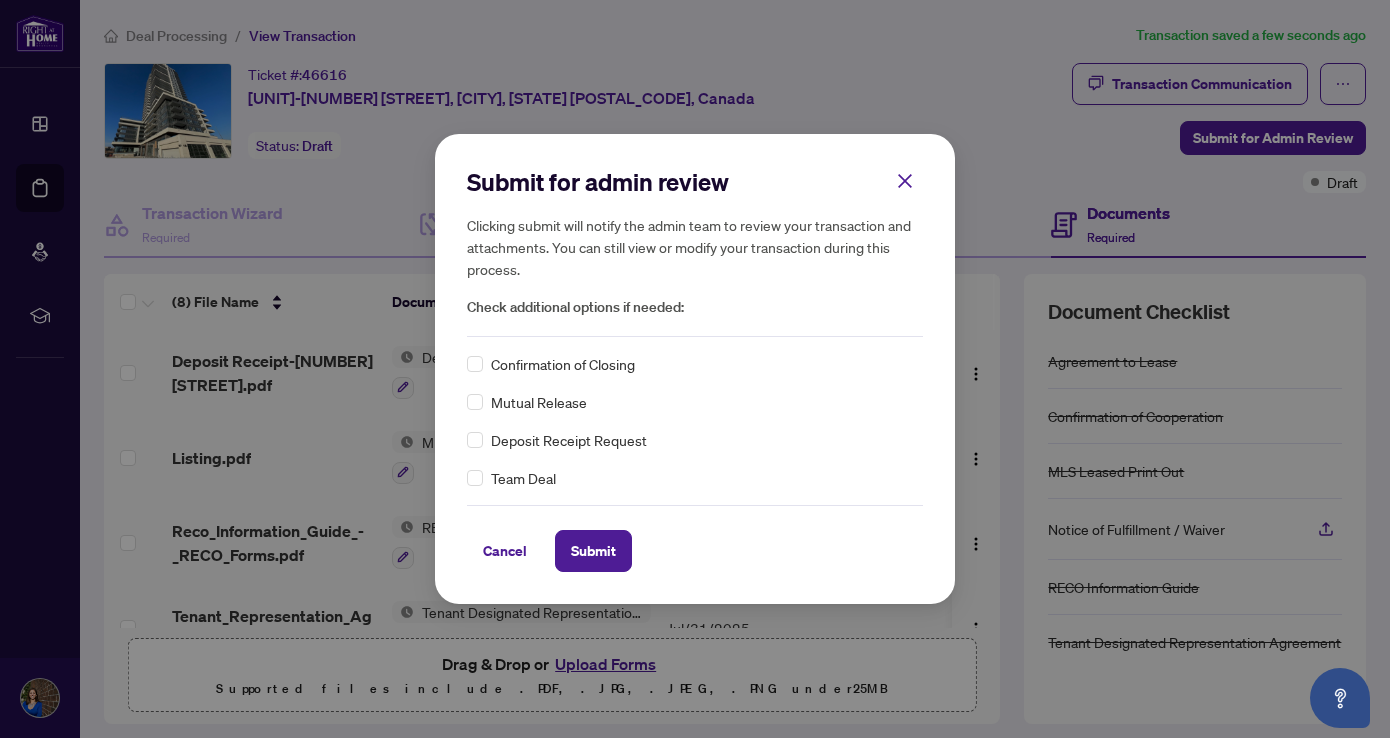 scroll, scrollTop: 0, scrollLeft: 0, axis: both 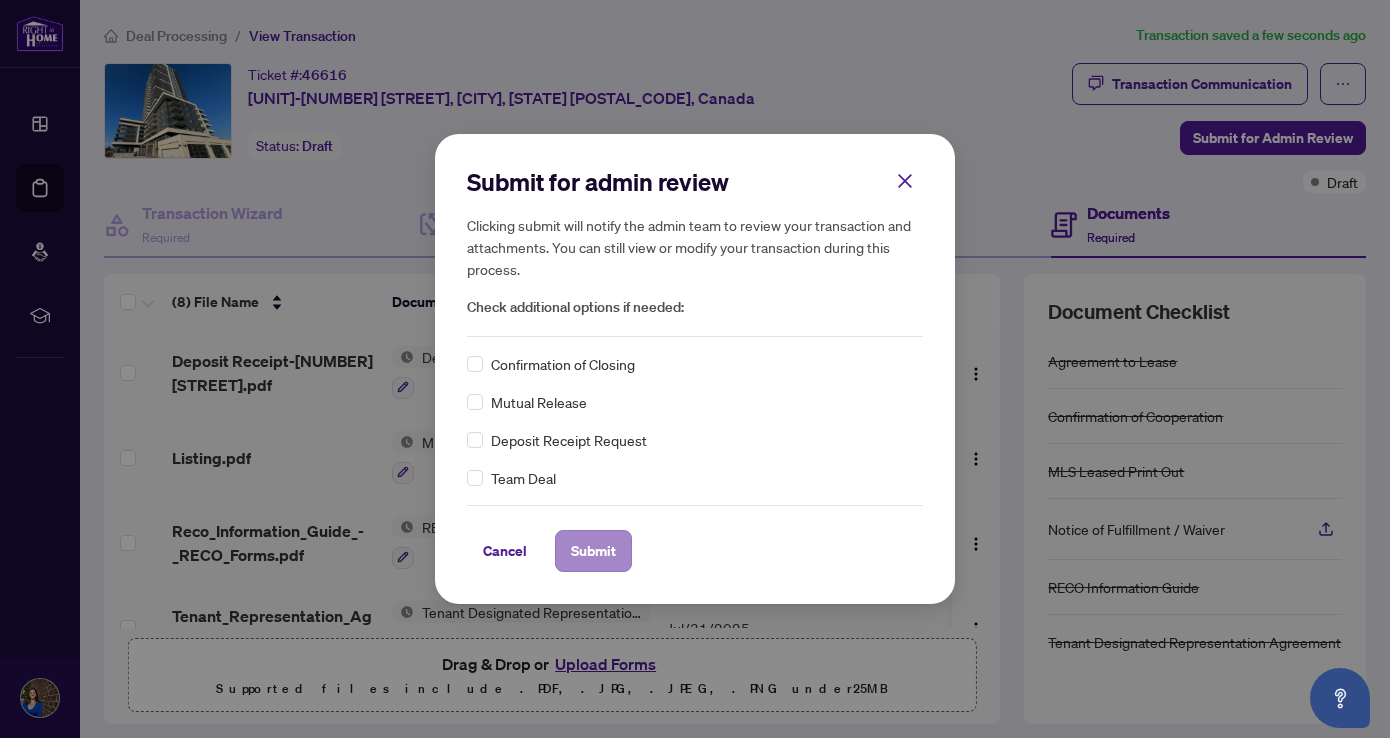 click on "Submit" at bounding box center [593, 551] 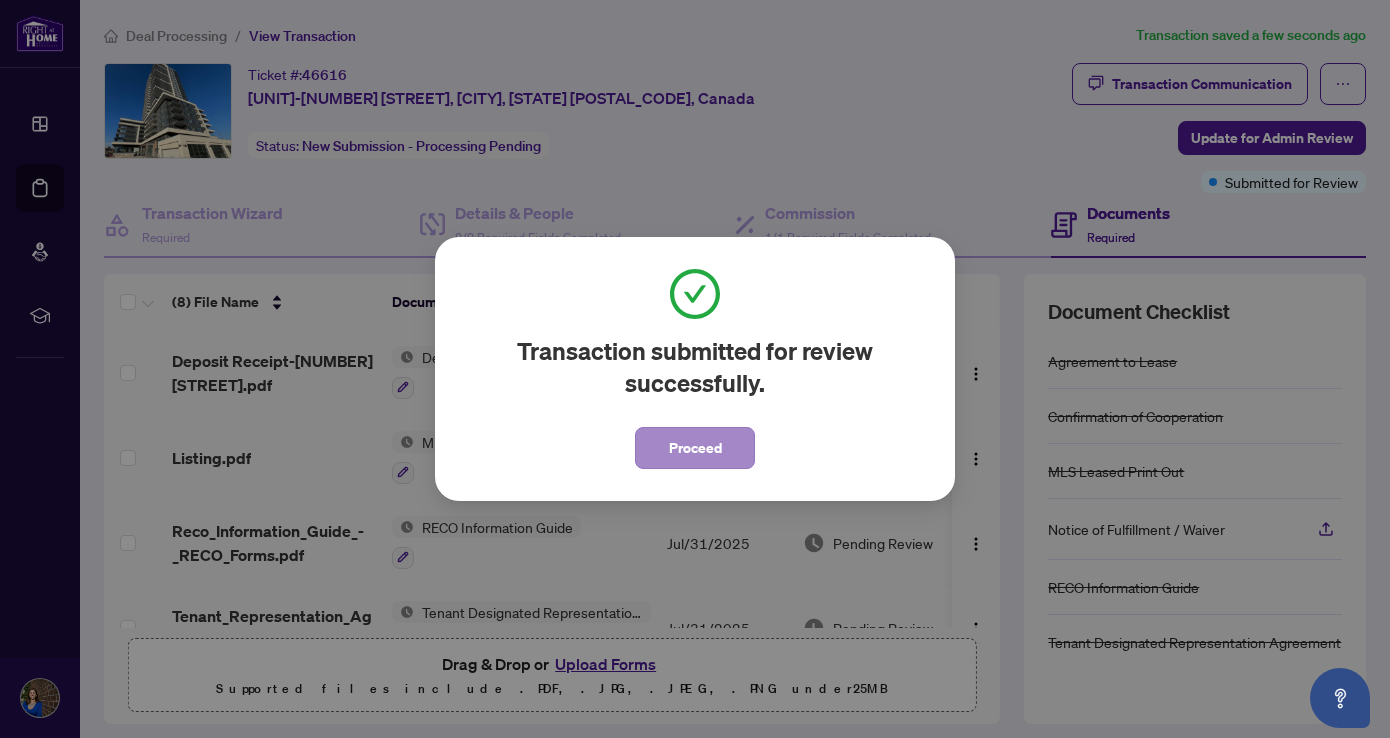 click on "Proceed" at bounding box center [695, 448] 